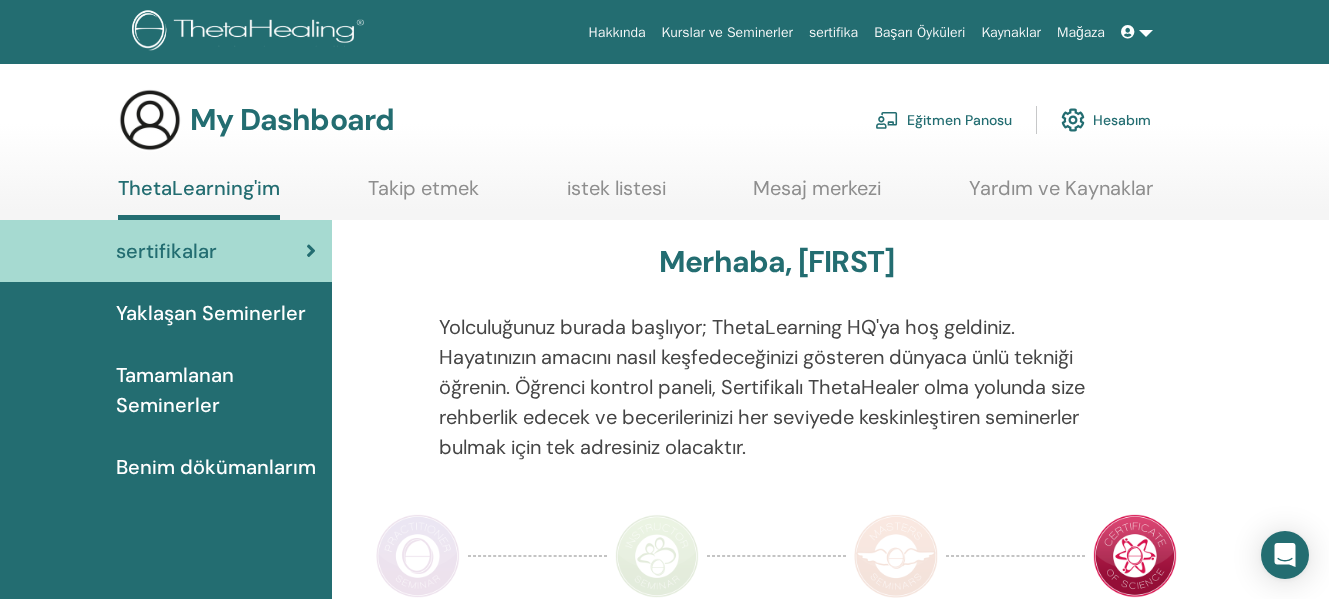 scroll, scrollTop: 0, scrollLeft: 0, axis: both 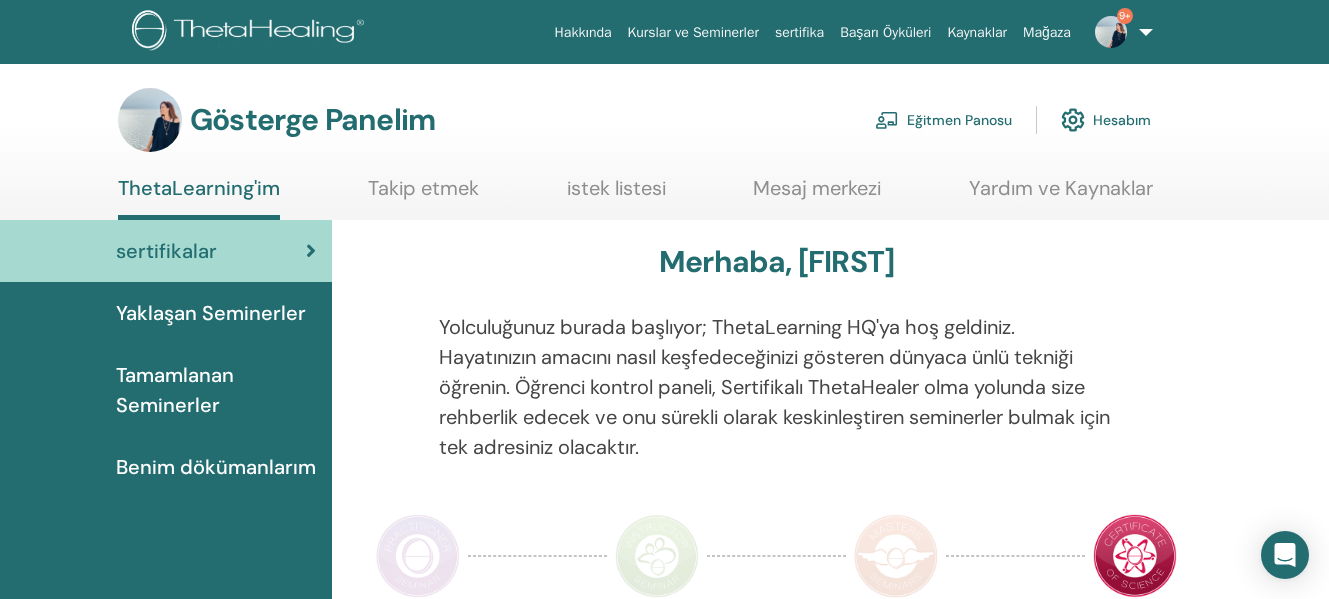 click on "Eğitmen Panosu" at bounding box center (959, 121) 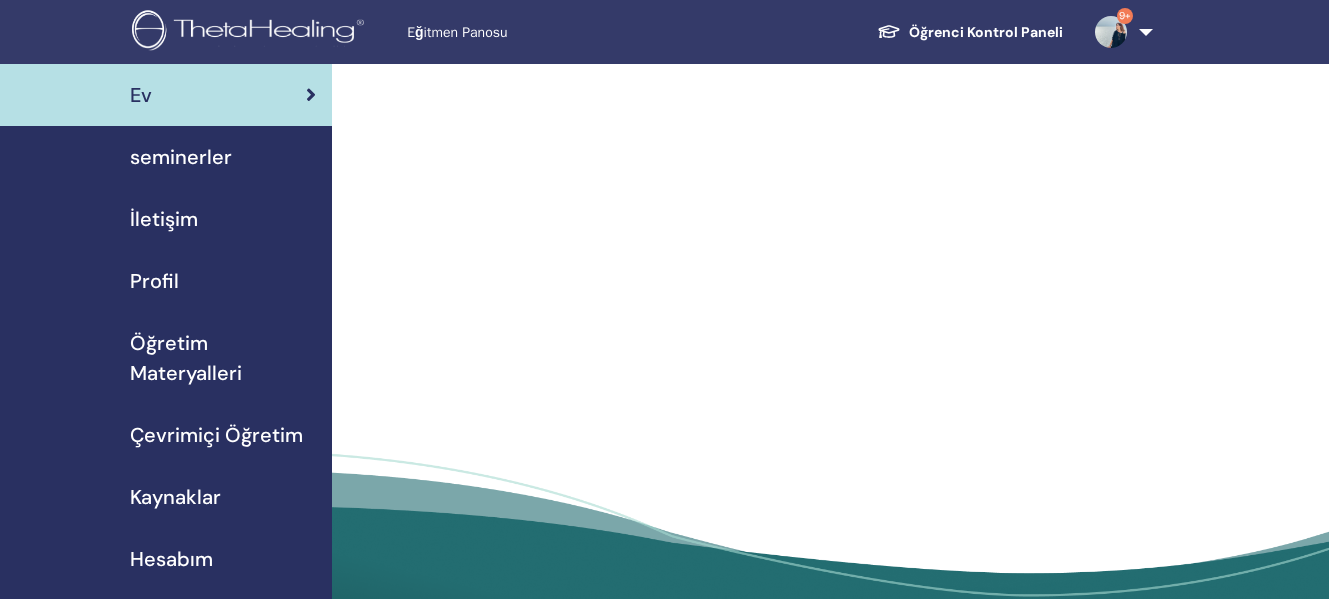 scroll, scrollTop: 0, scrollLeft: 0, axis: both 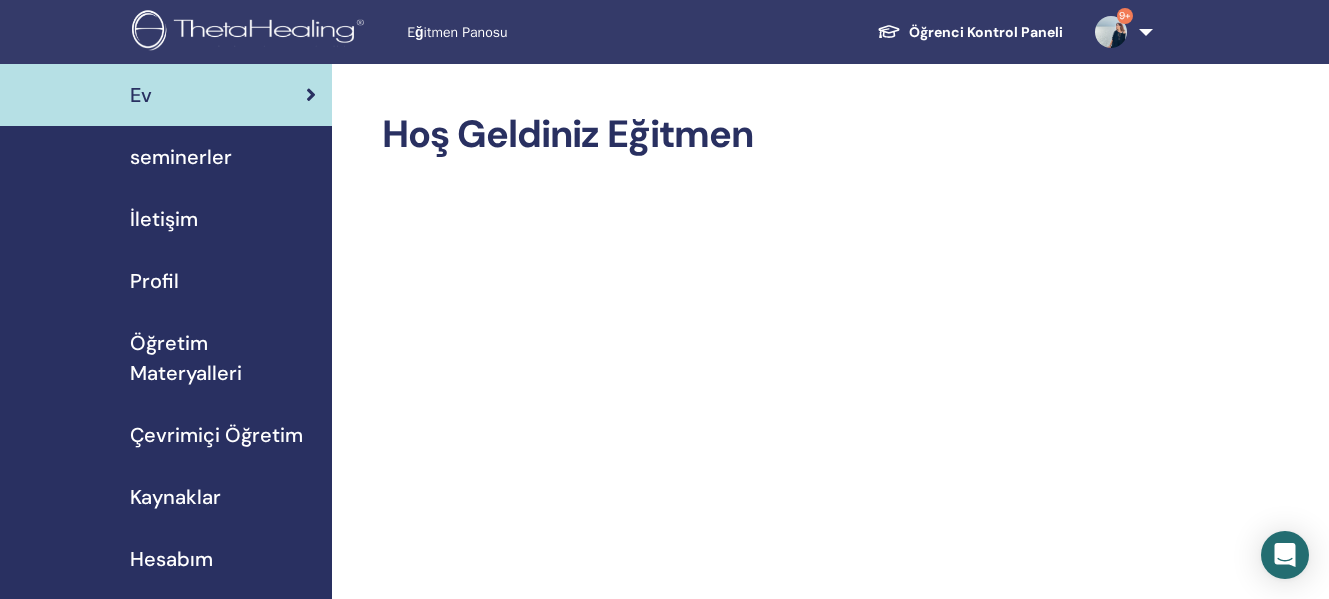 click on "seminerler" at bounding box center [181, 157] 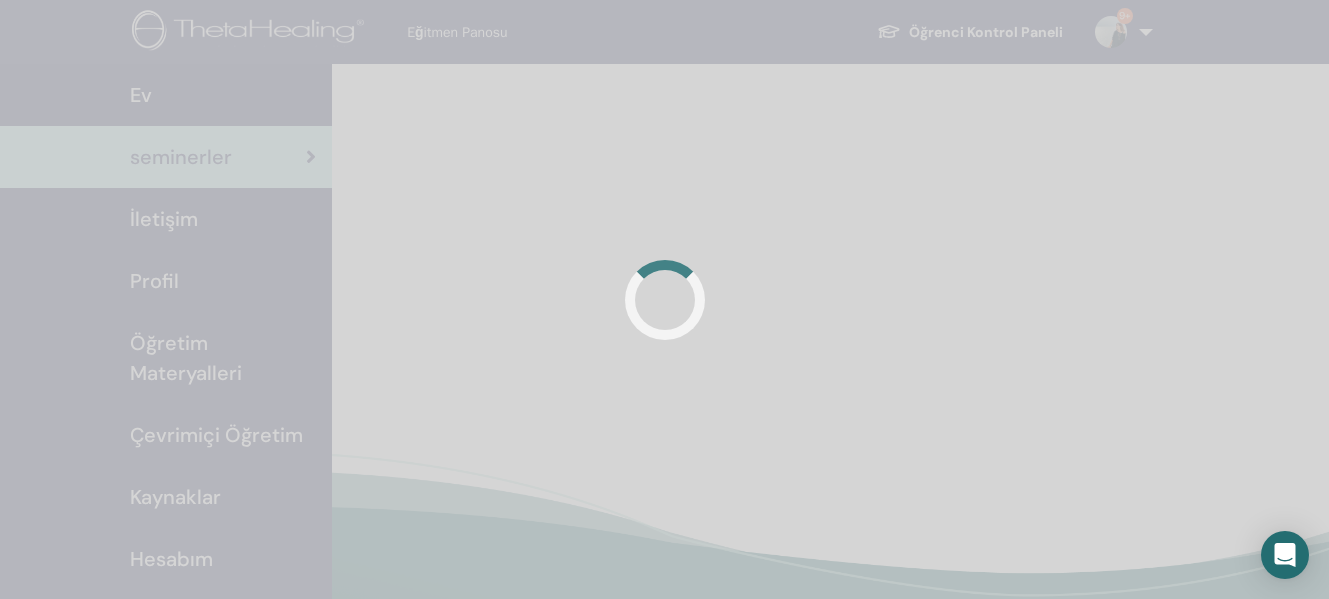 scroll, scrollTop: 0, scrollLeft: 0, axis: both 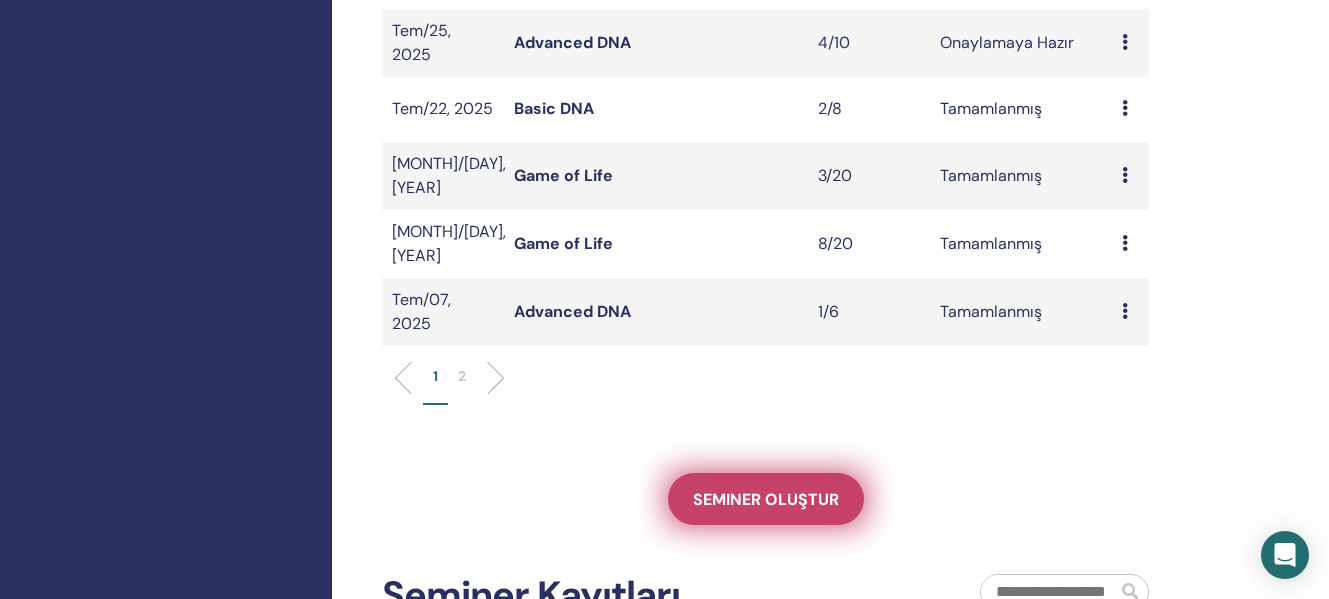 click on "Seminer oluştur" at bounding box center (766, 499) 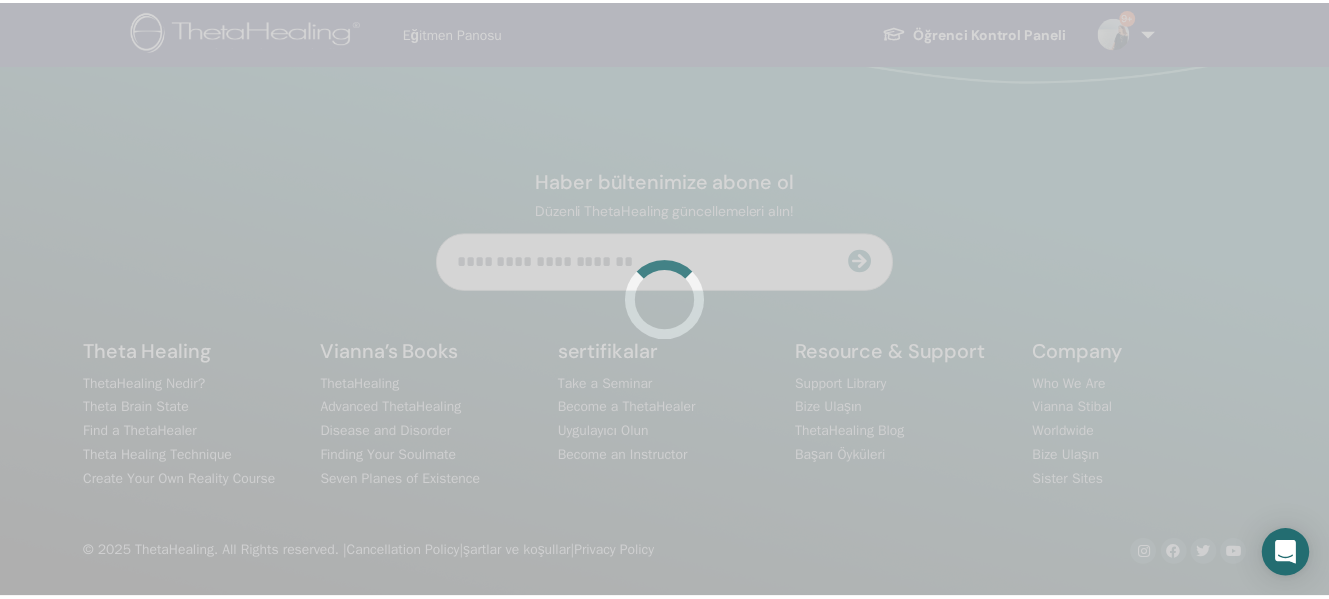 scroll, scrollTop: 0, scrollLeft: 0, axis: both 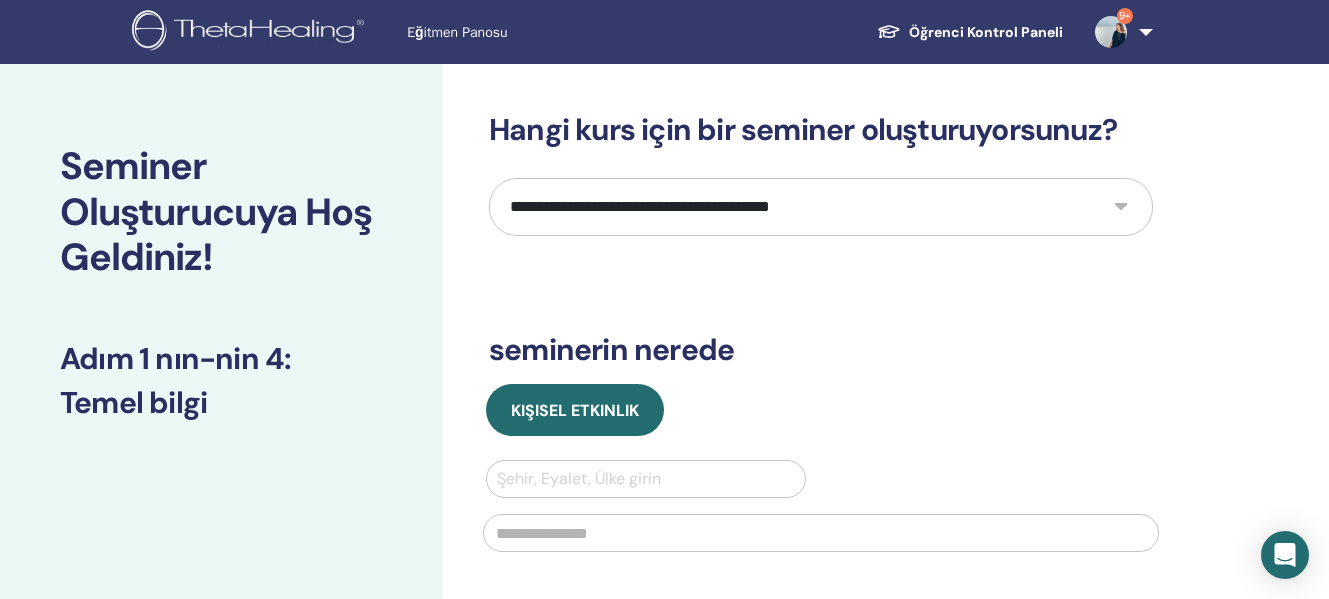 click on "**********" at bounding box center (821, 207) 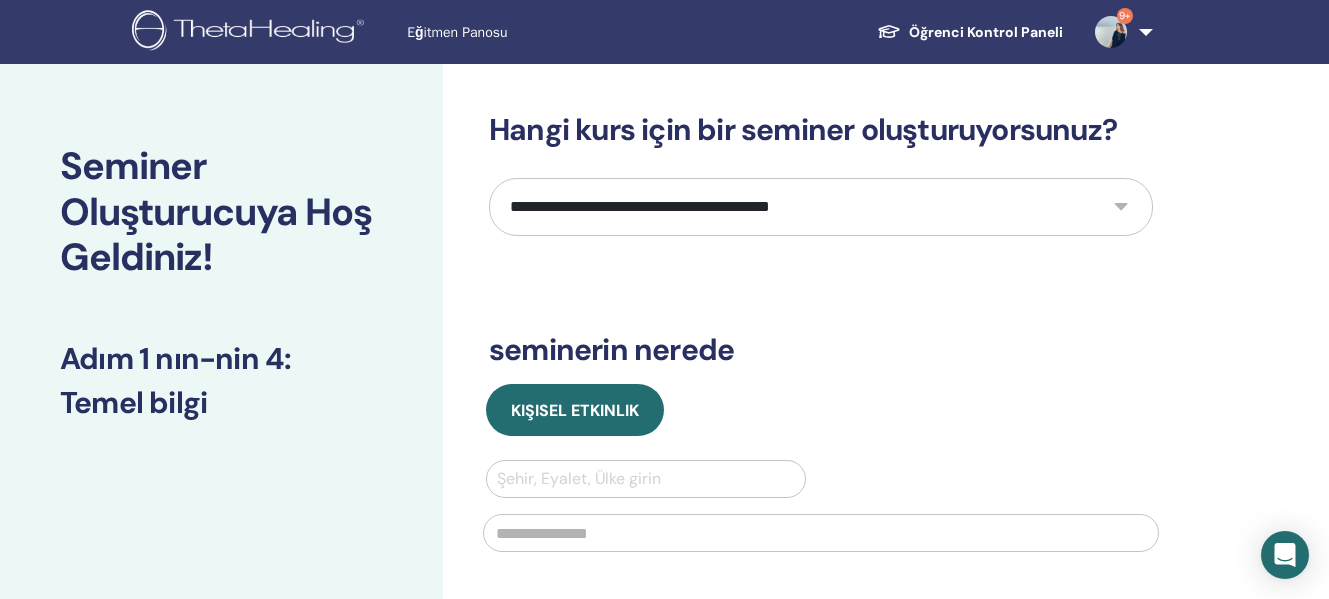 select on "****" 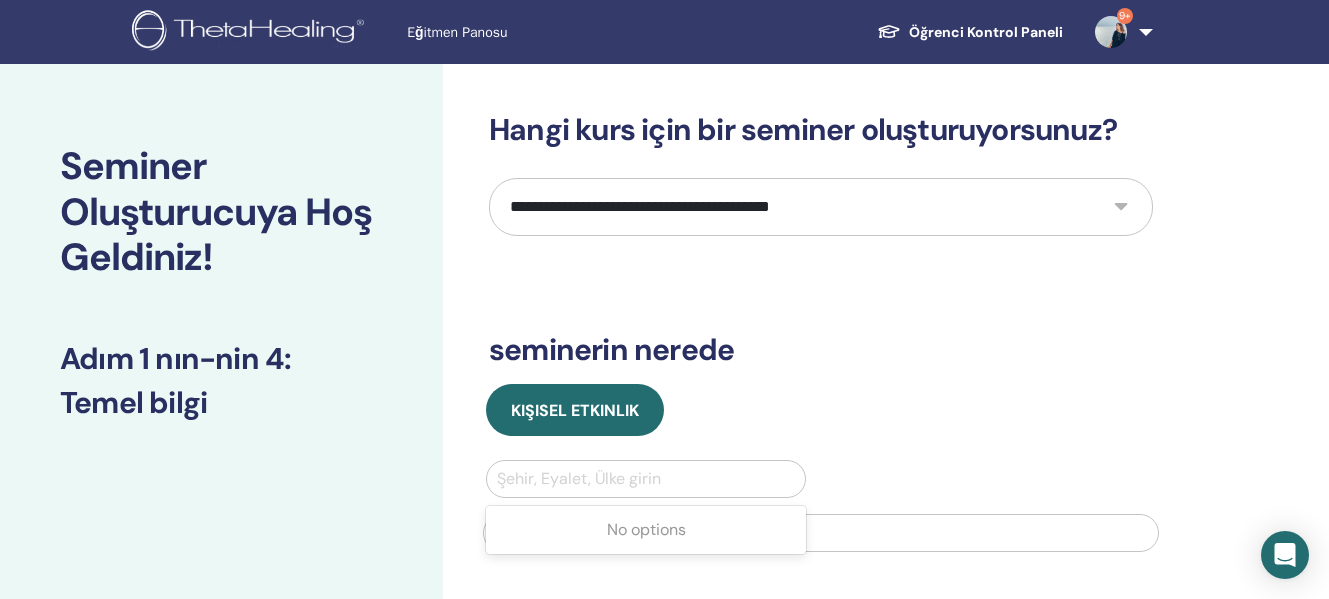 click at bounding box center [646, 479] 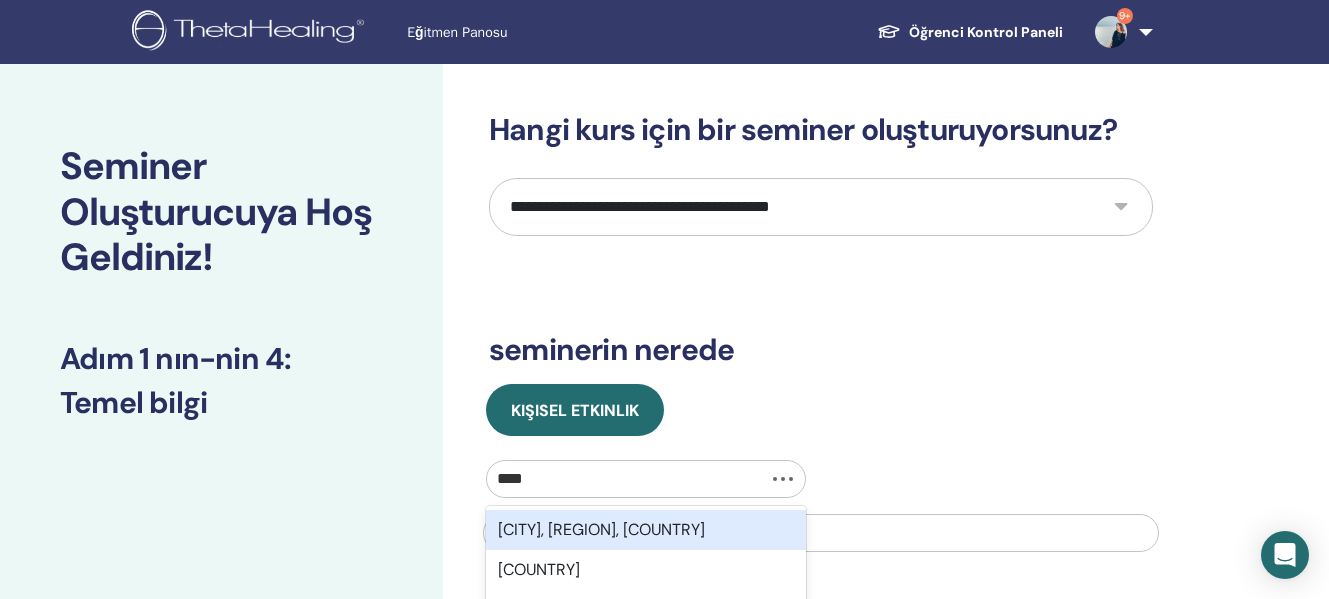 type on "*****" 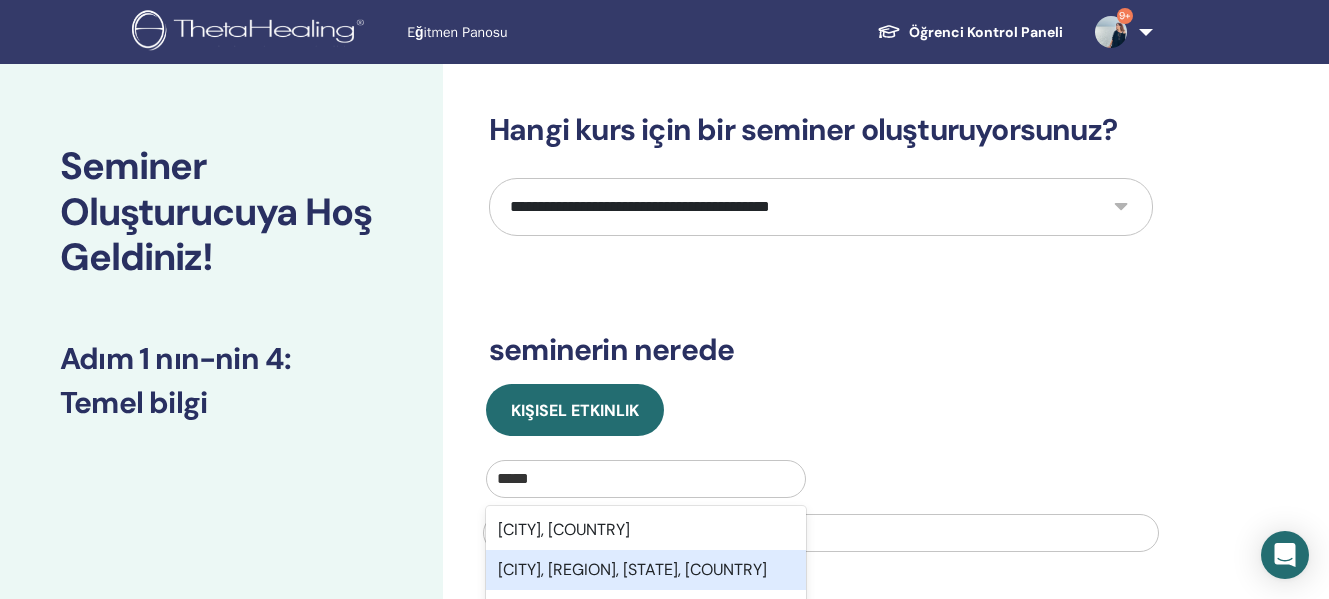 click on "Mordoğan, Karaburun, İzmir, TUR" at bounding box center (646, 570) 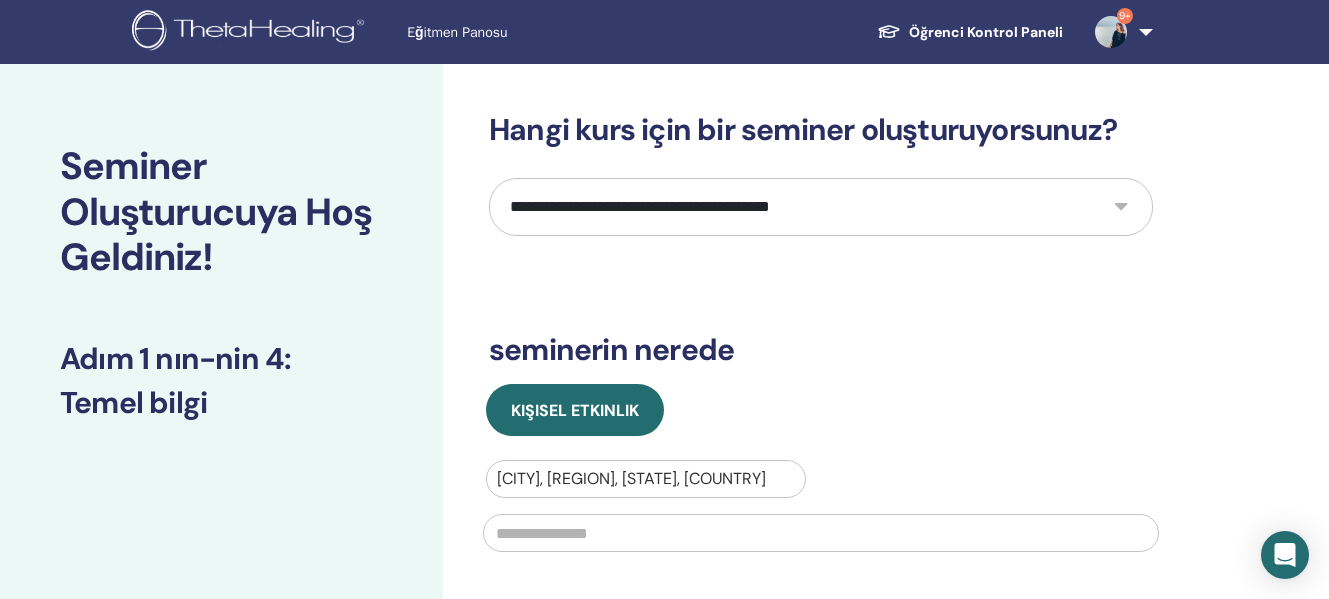click at bounding box center [821, 533] 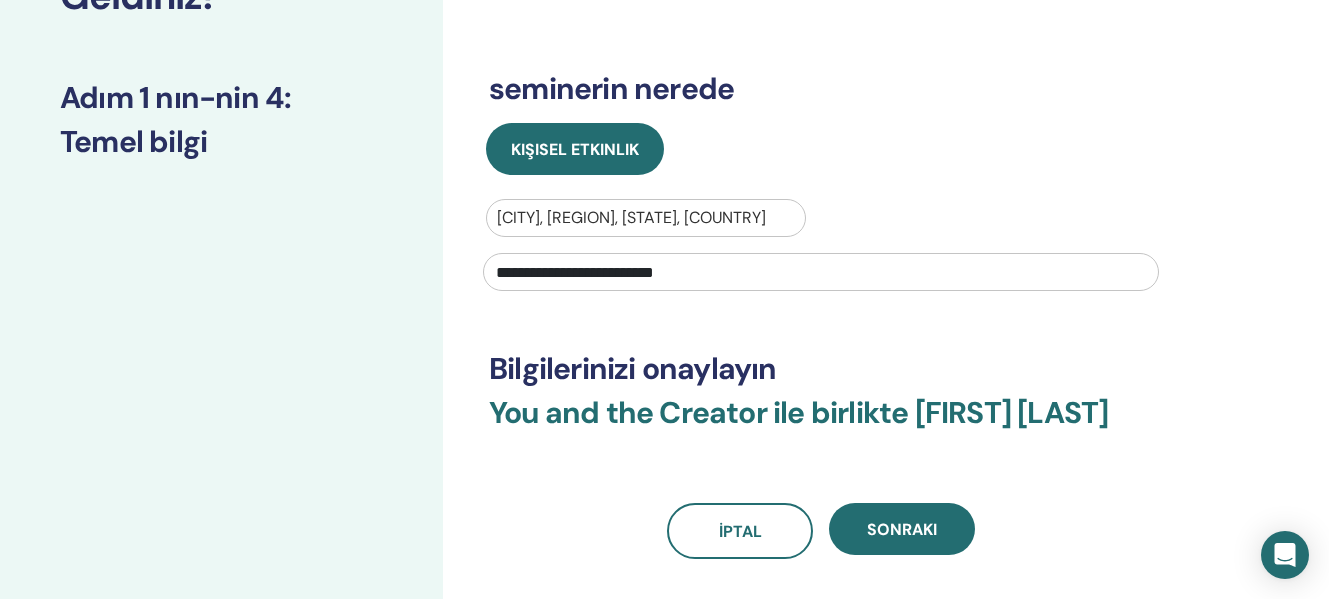 scroll, scrollTop: 269, scrollLeft: 0, axis: vertical 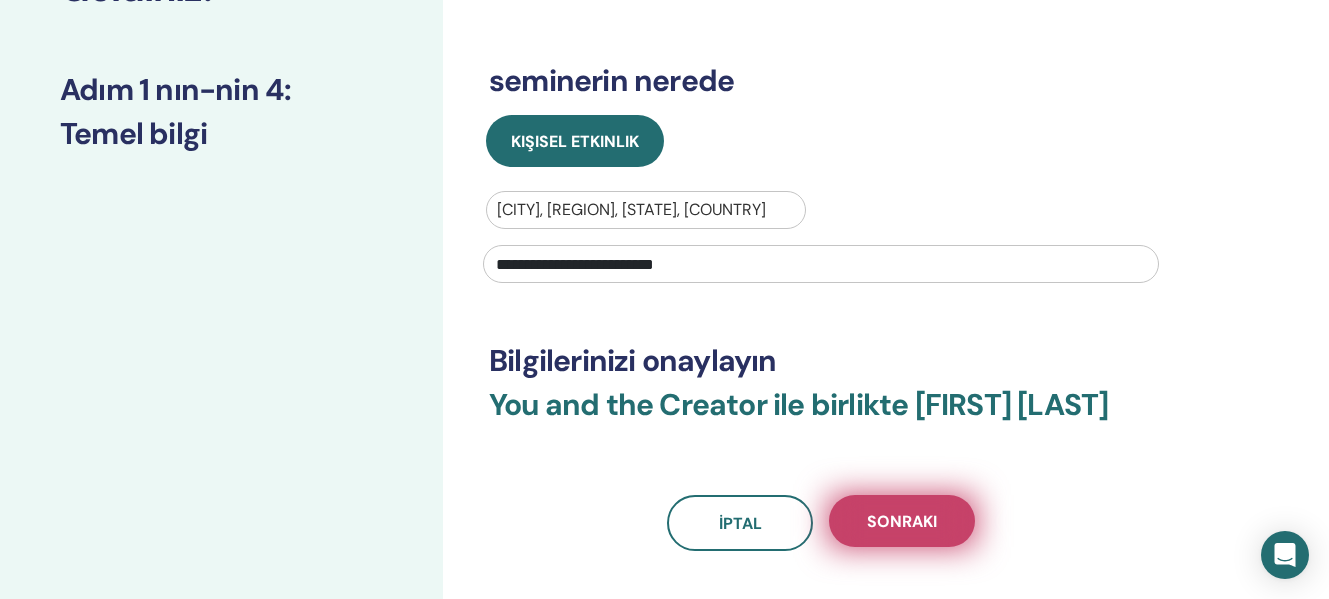 type on "**********" 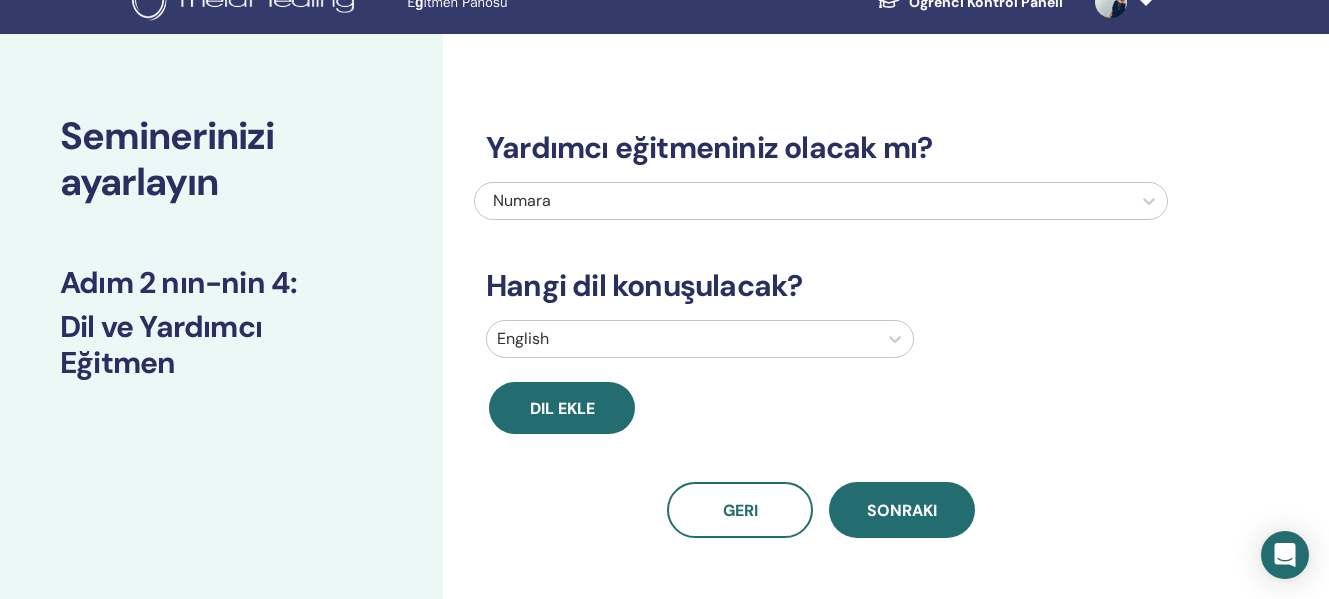 scroll, scrollTop: 7, scrollLeft: 0, axis: vertical 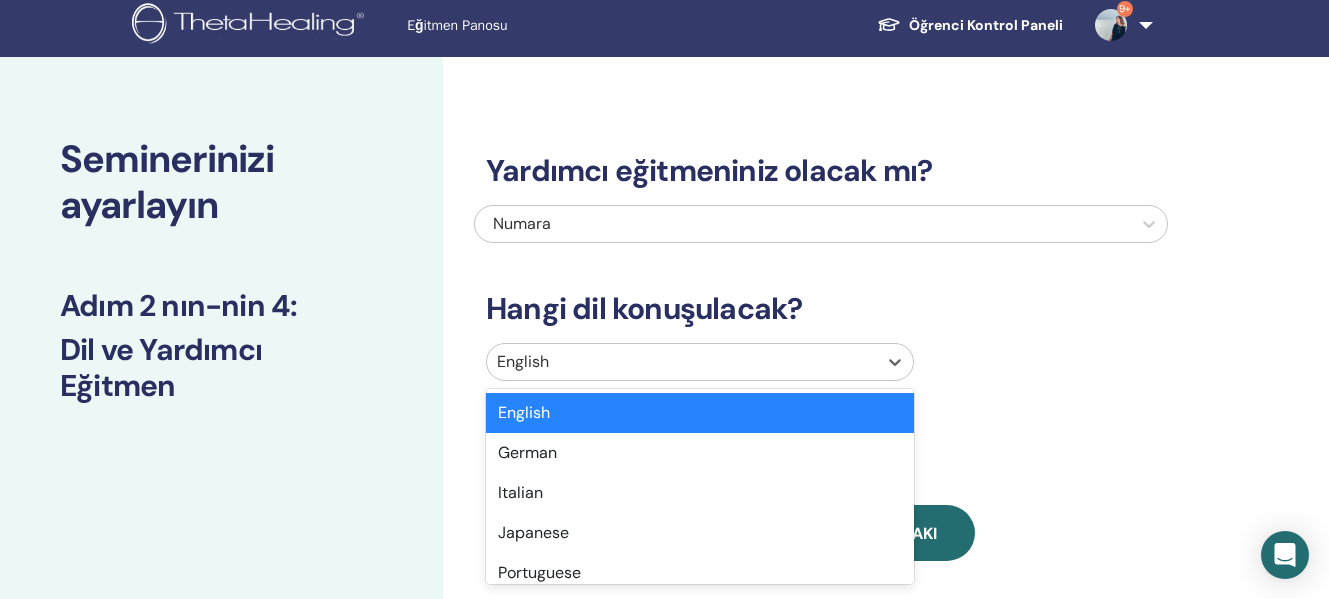 click at bounding box center [682, 362] 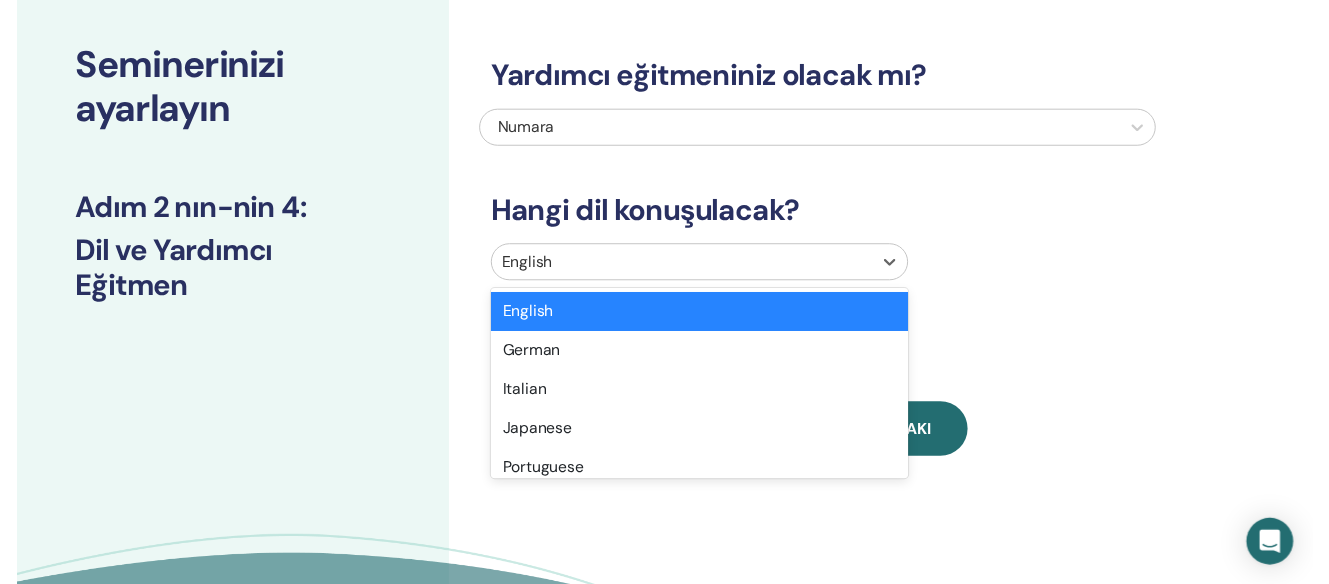 scroll, scrollTop: 105, scrollLeft: 0, axis: vertical 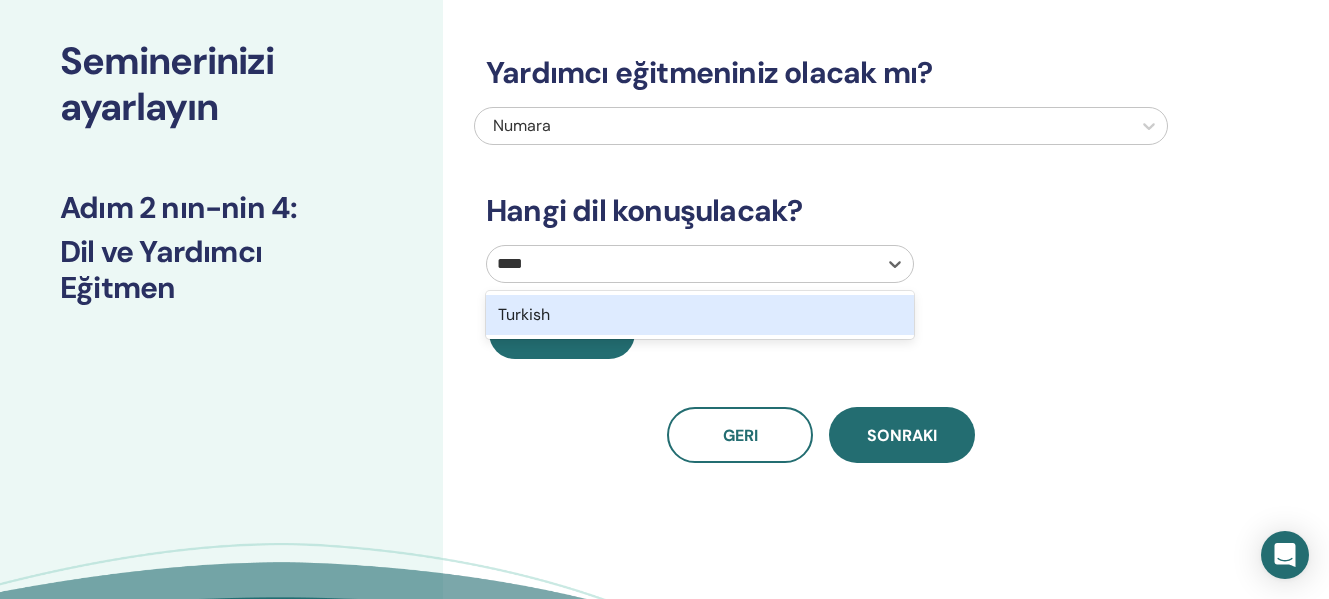 type on "*****" 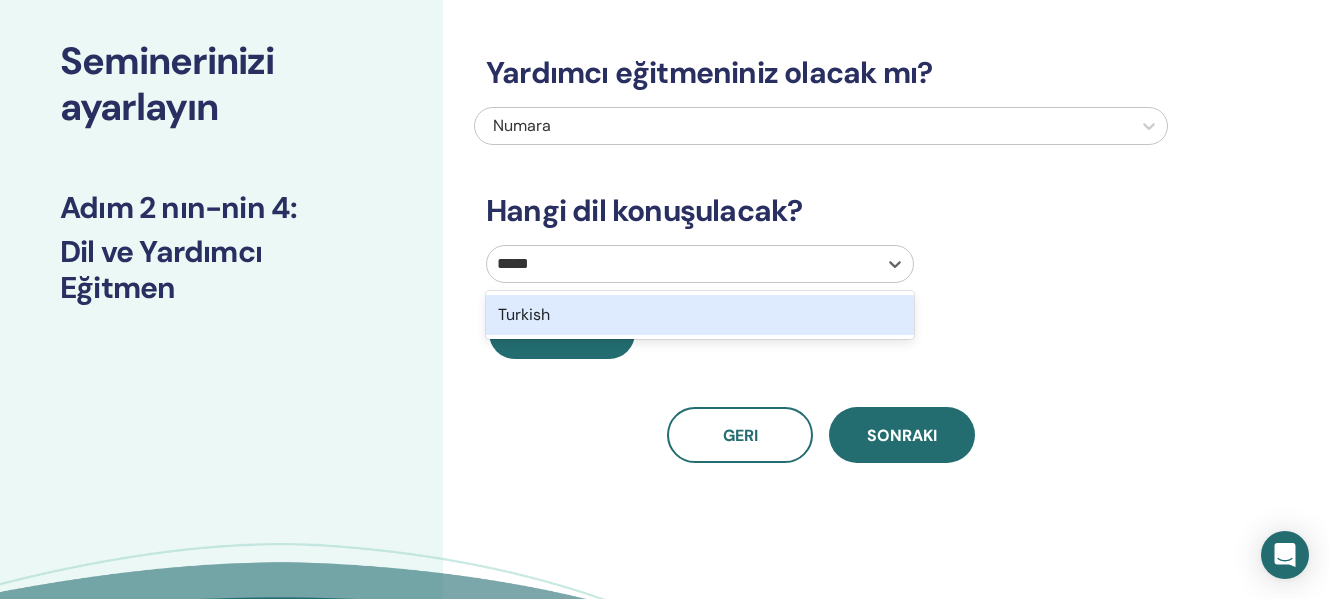 click on "Turkish" at bounding box center (700, 315) 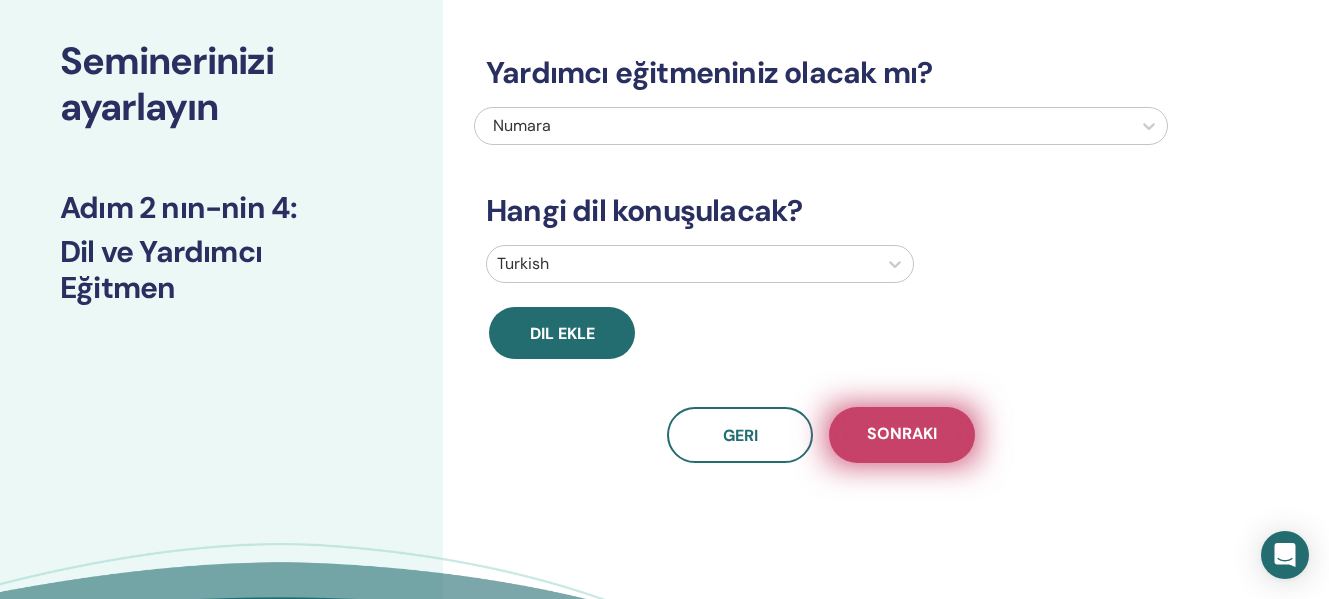 click on "Sonraki" at bounding box center [902, 435] 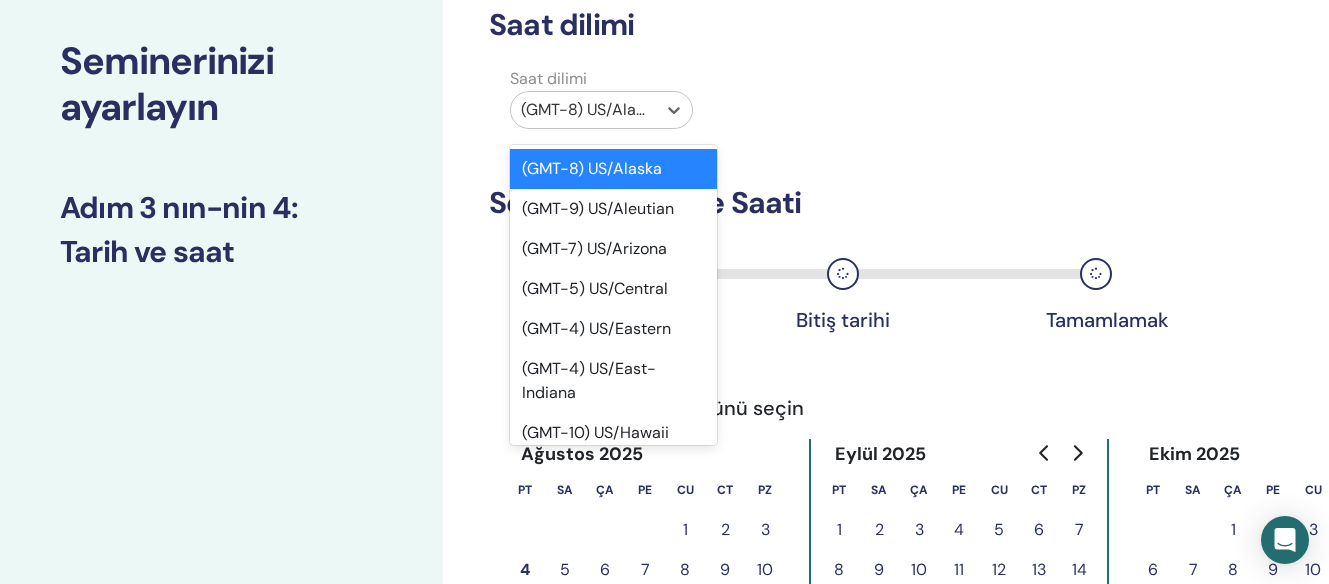 click at bounding box center (583, 110) 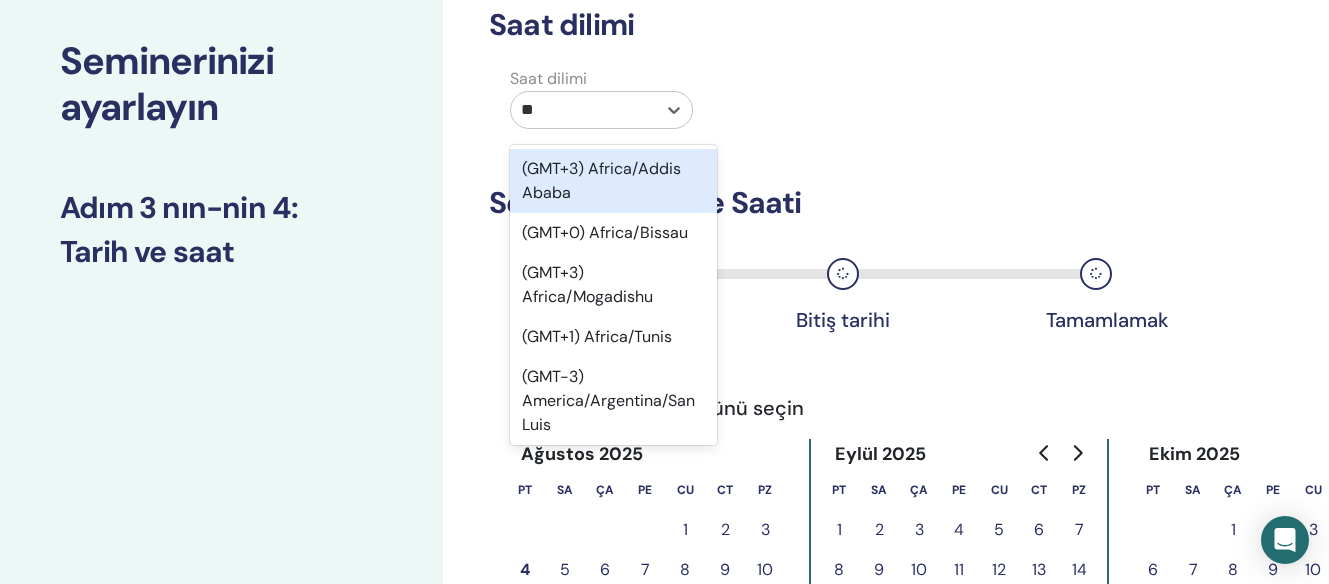 type on "***" 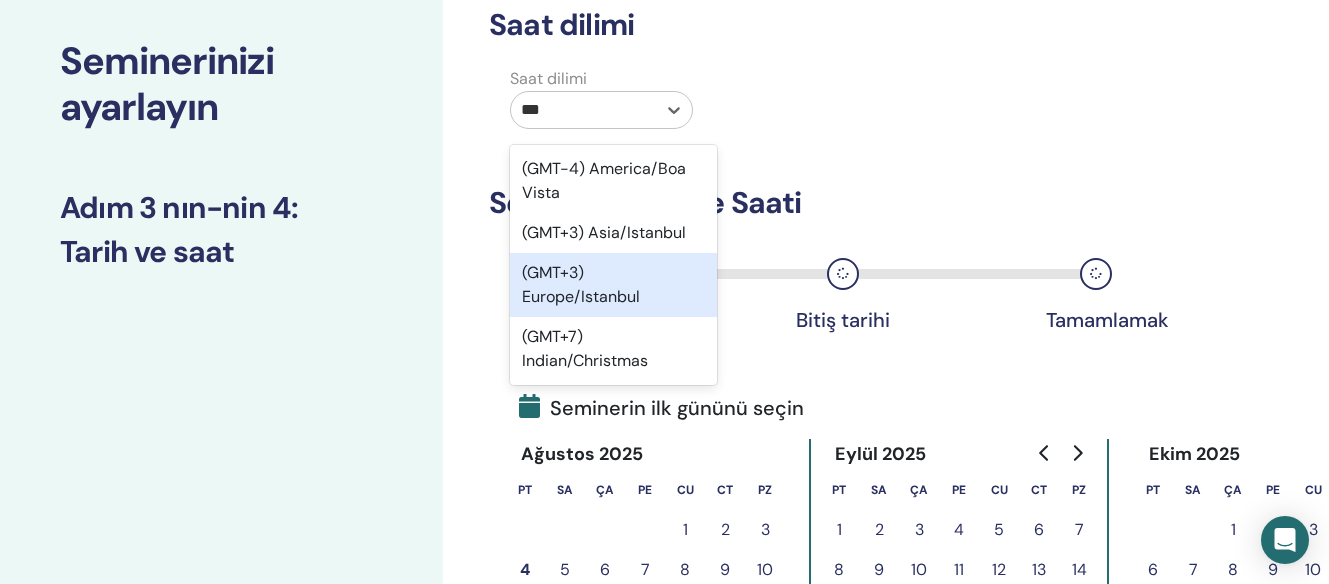 click on "(GMT+3) Europe/Istanbul" at bounding box center (613, 285) 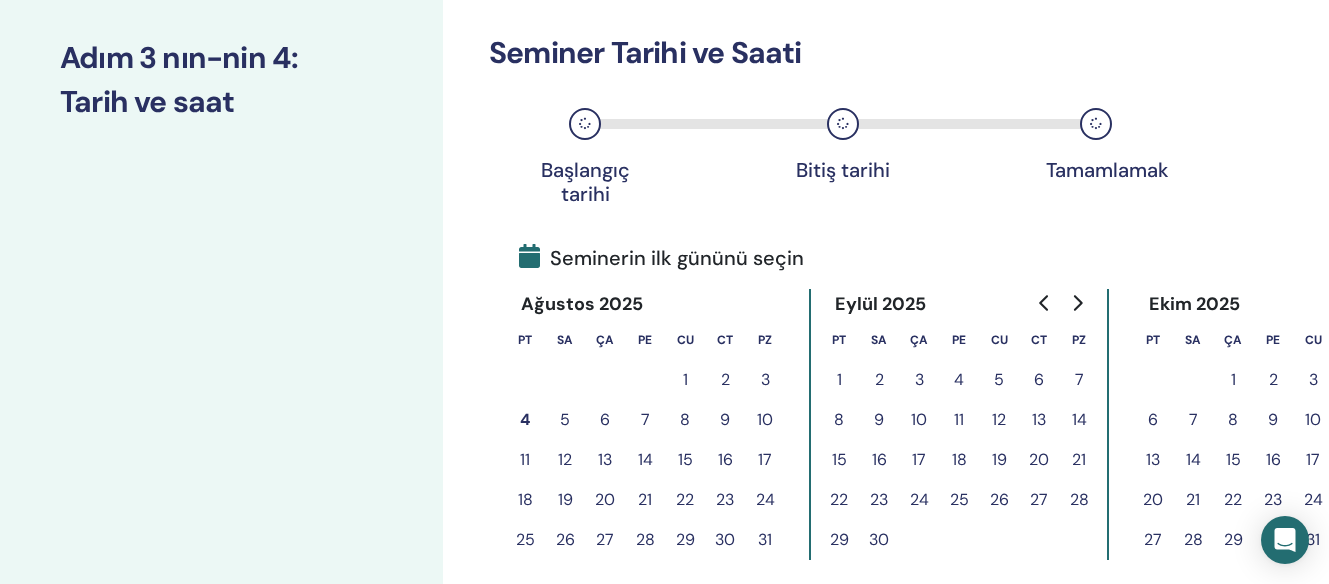 scroll, scrollTop: 270, scrollLeft: 0, axis: vertical 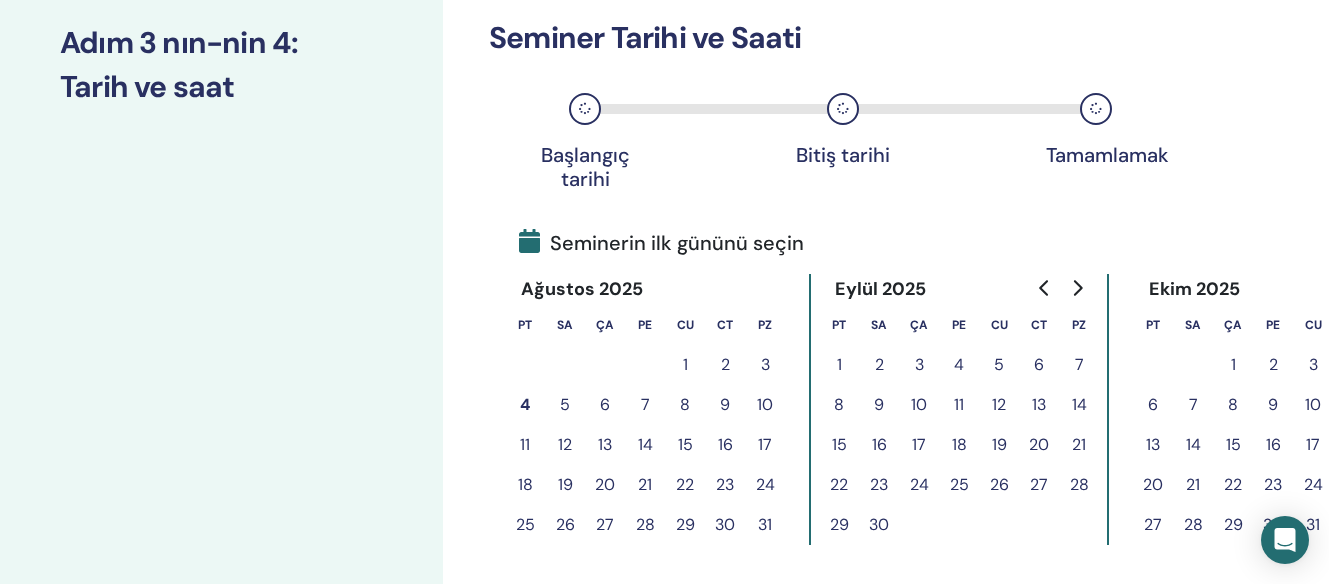click on "16" at bounding box center [725, 445] 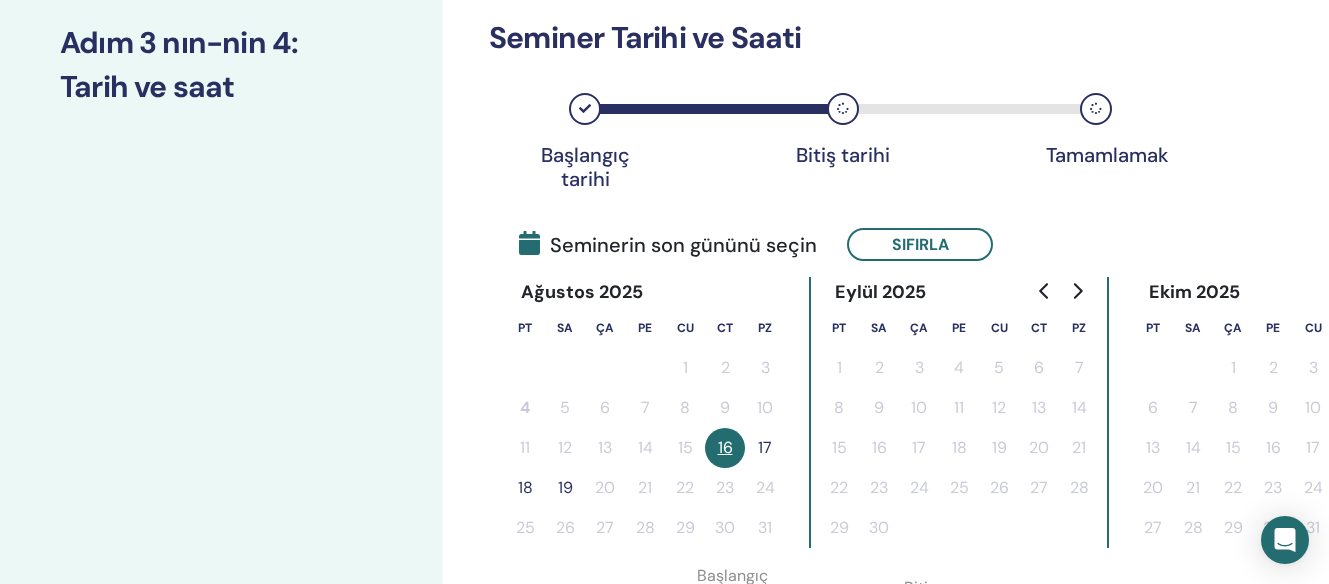 click on "17" at bounding box center (765, 448) 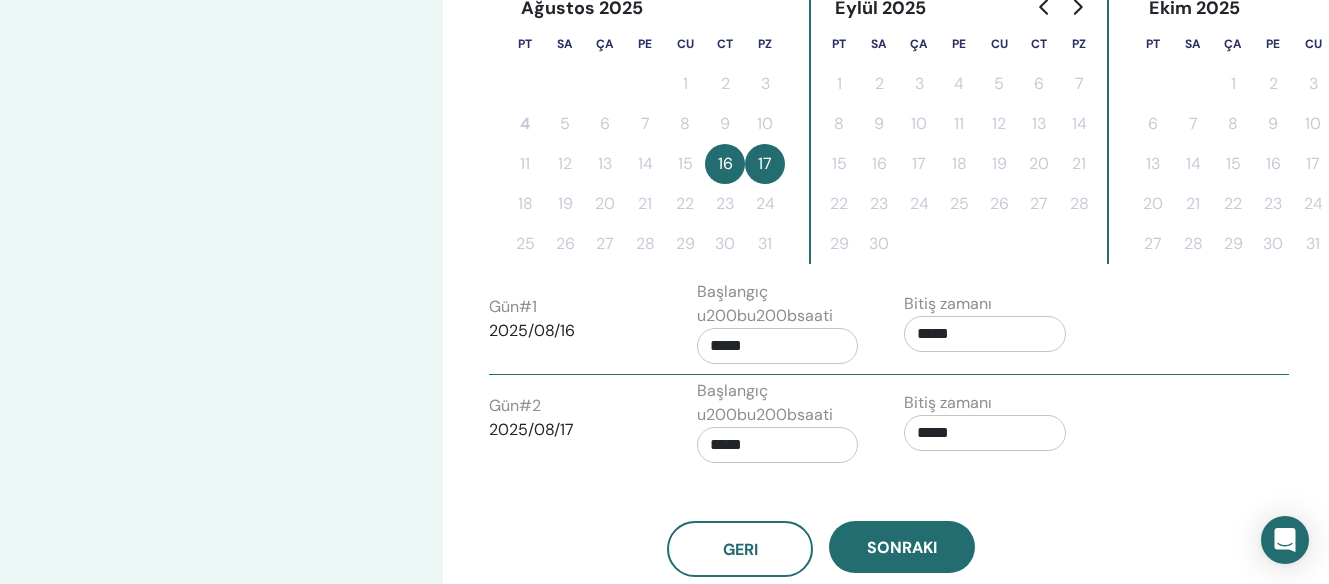 scroll, scrollTop: 592, scrollLeft: 0, axis: vertical 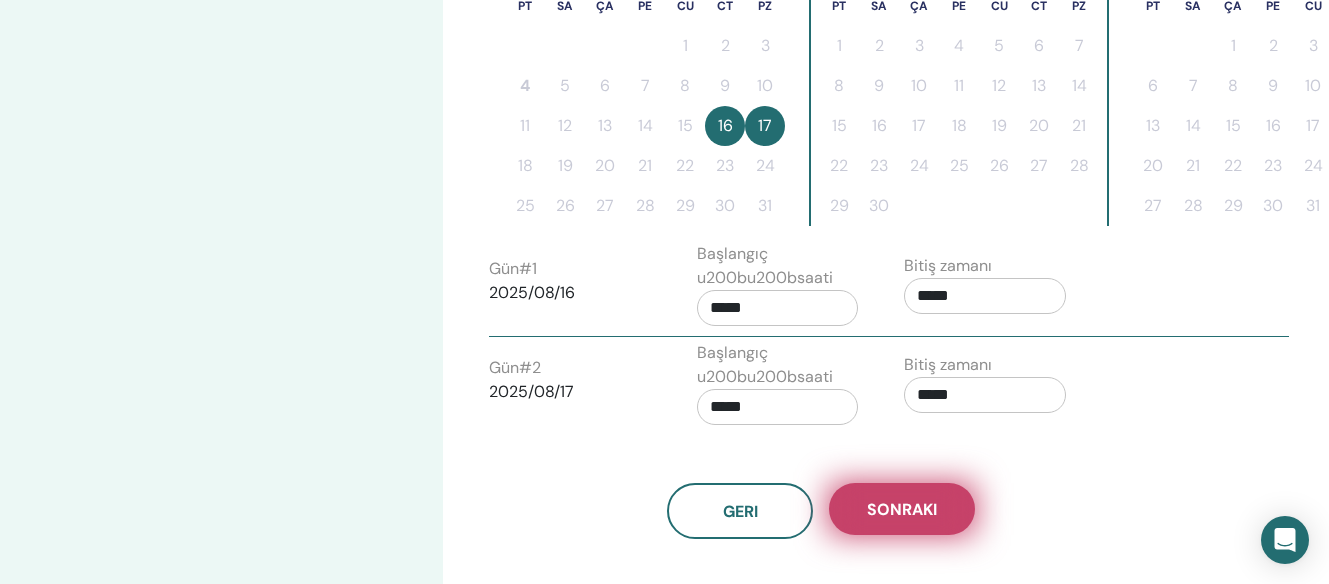 click on "Sonraki" at bounding box center (902, 509) 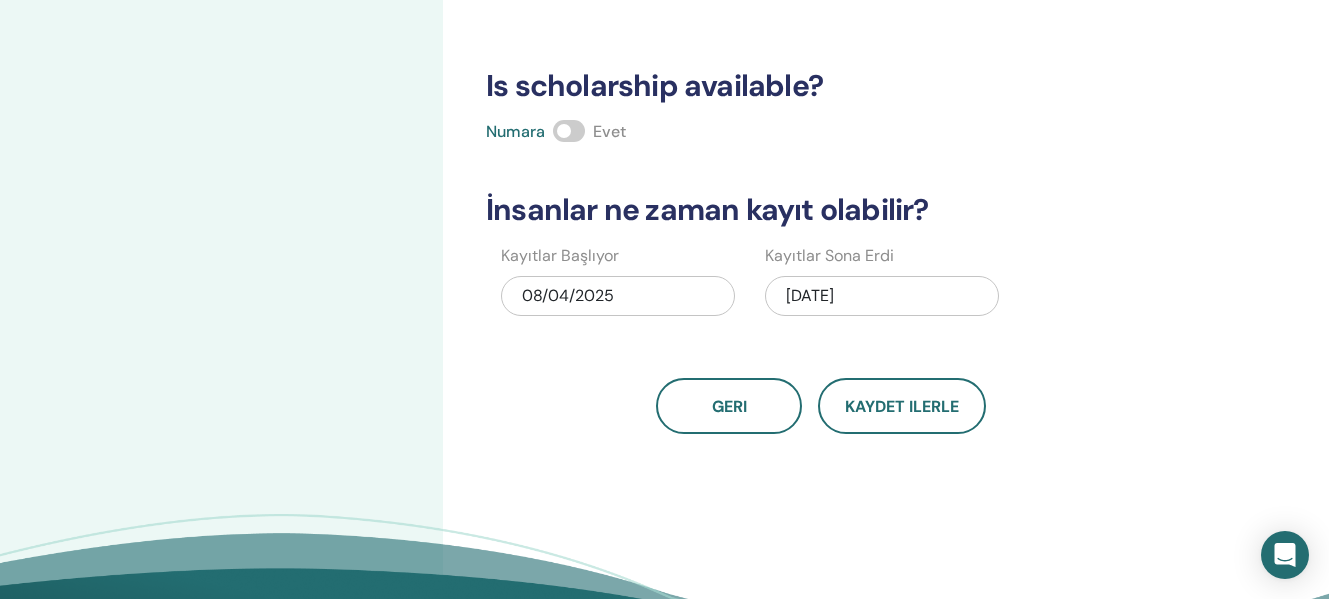 scroll, scrollTop: 592, scrollLeft: 0, axis: vertical 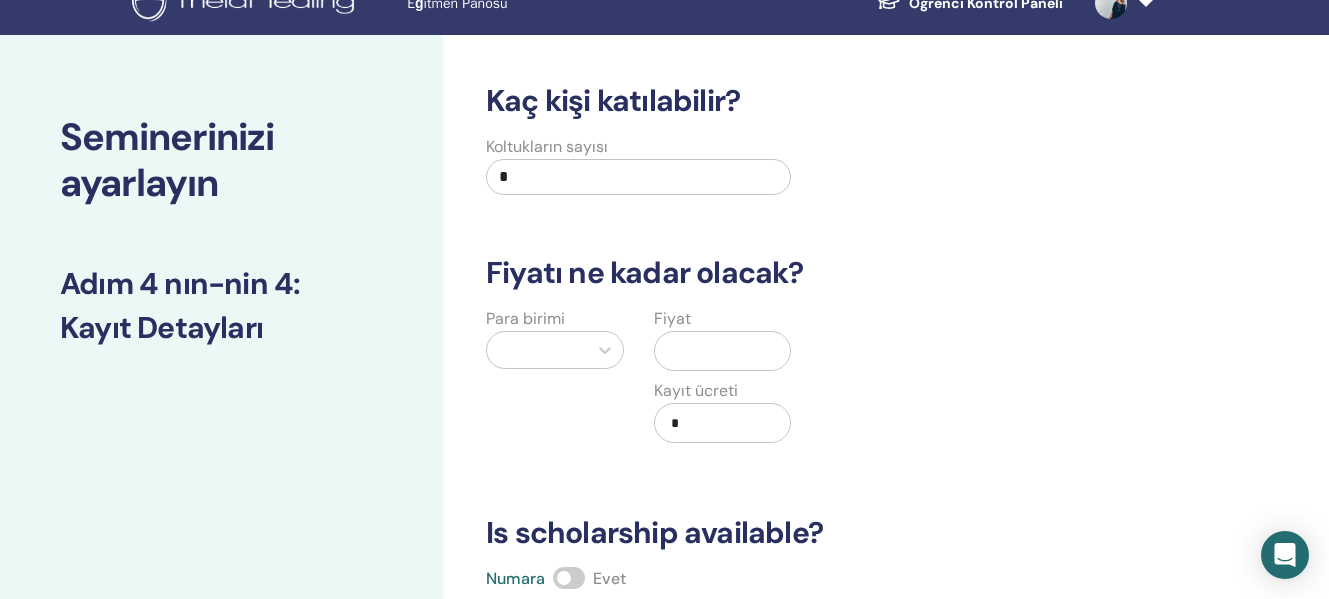 click on "*" at bounding box center [638, 177] 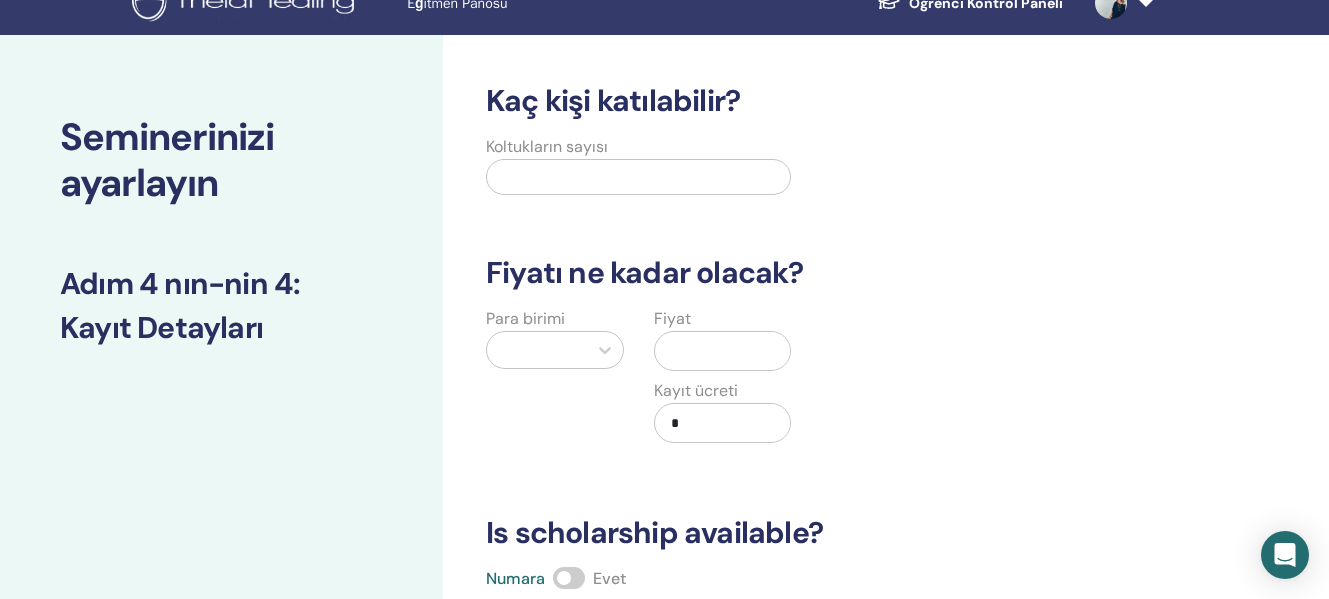 type on "*" 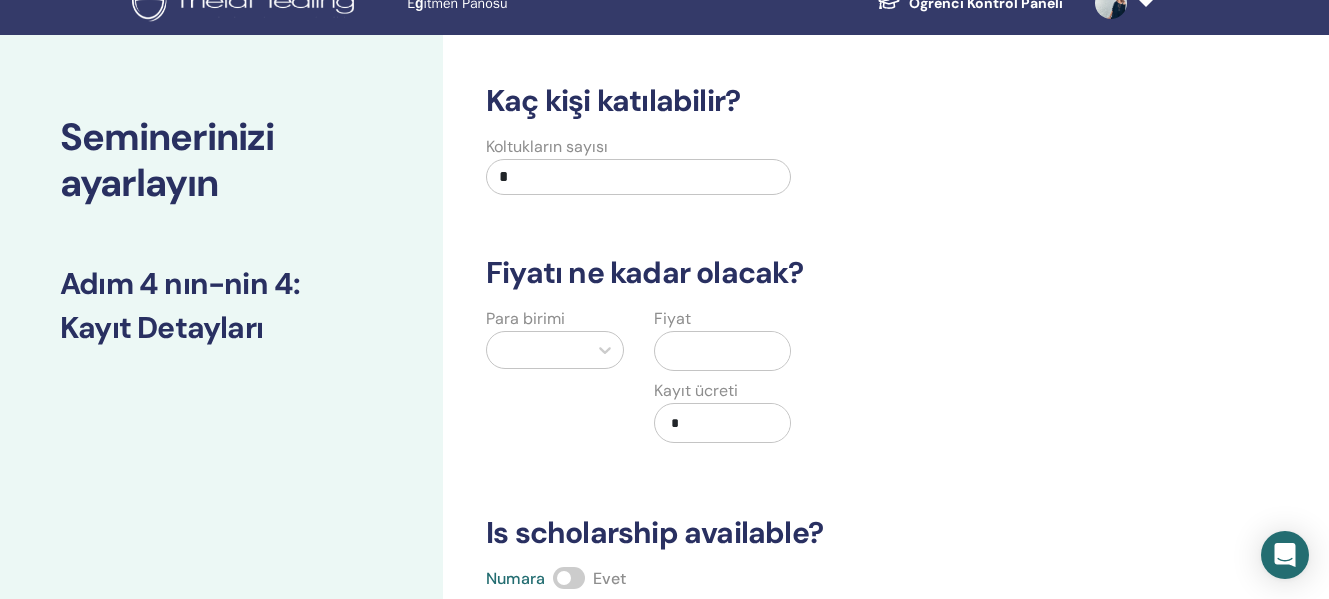 type on "*" 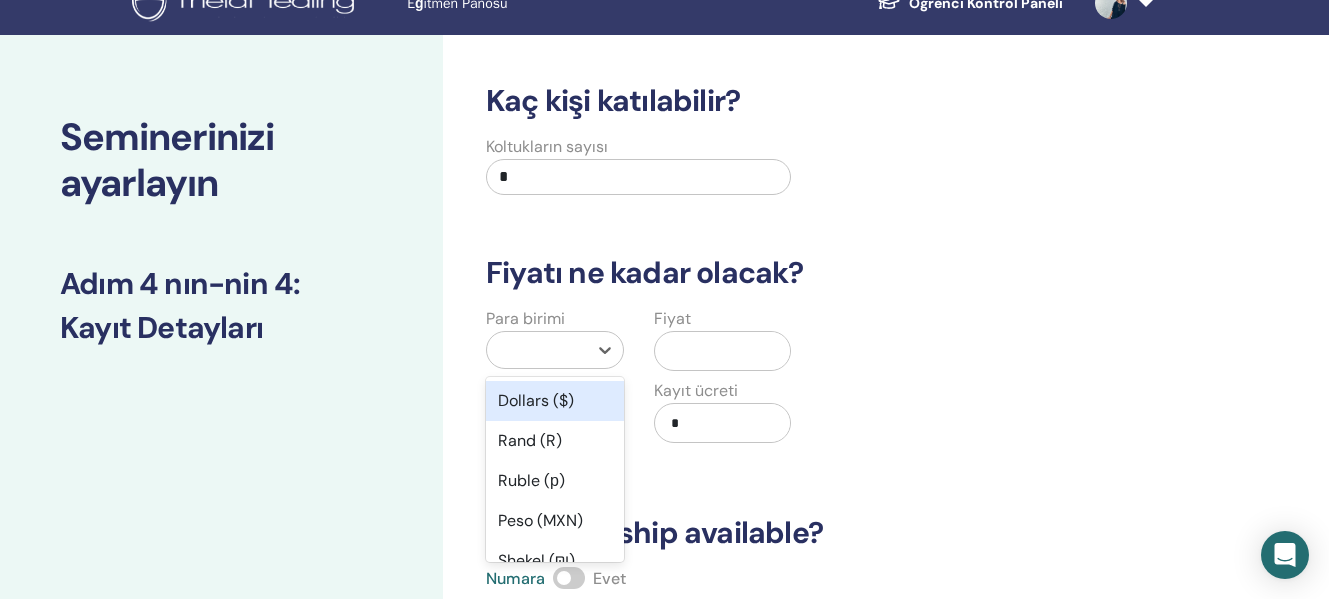 click at bounding box center (537, 350) 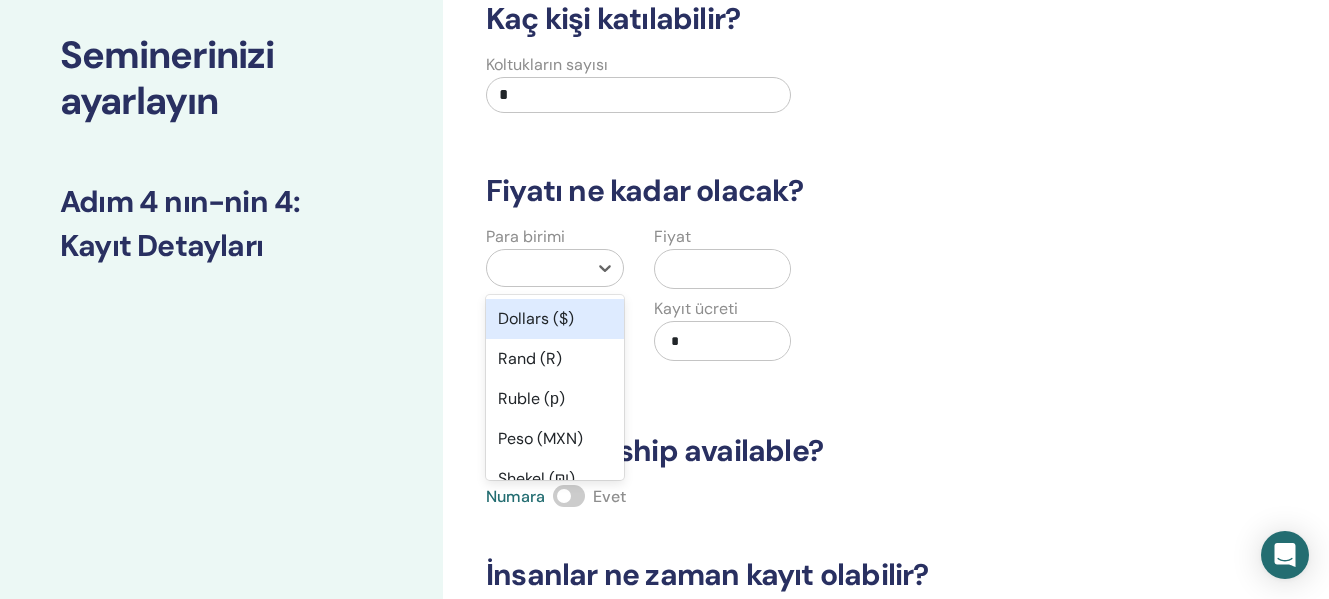 scroll, scrollTop: 115, scrollLeft: 0, axis: vertical 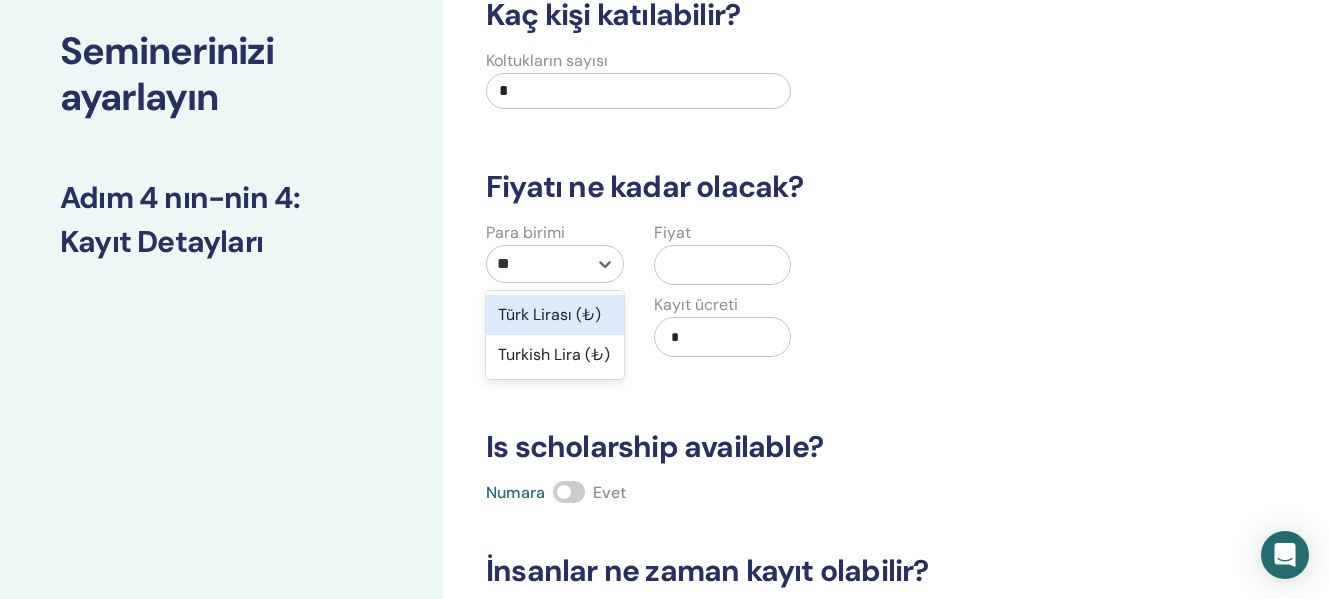 type on "***" 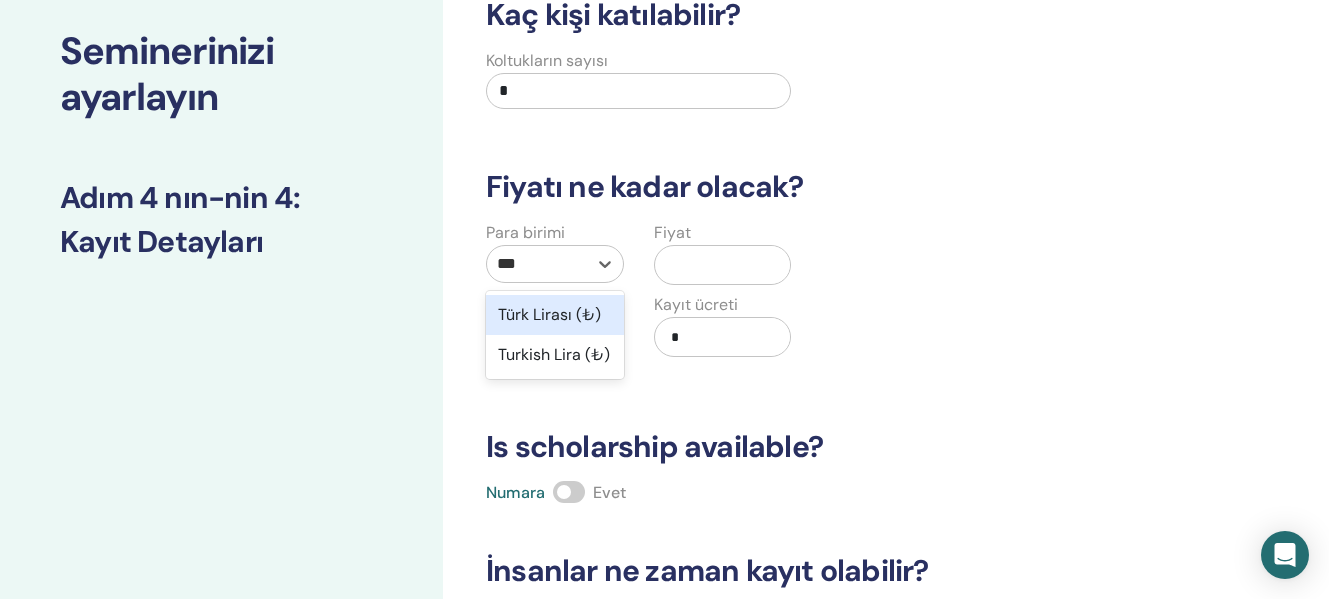 click on "Türk Lirası (₺)" at bounding box center [555, 315] 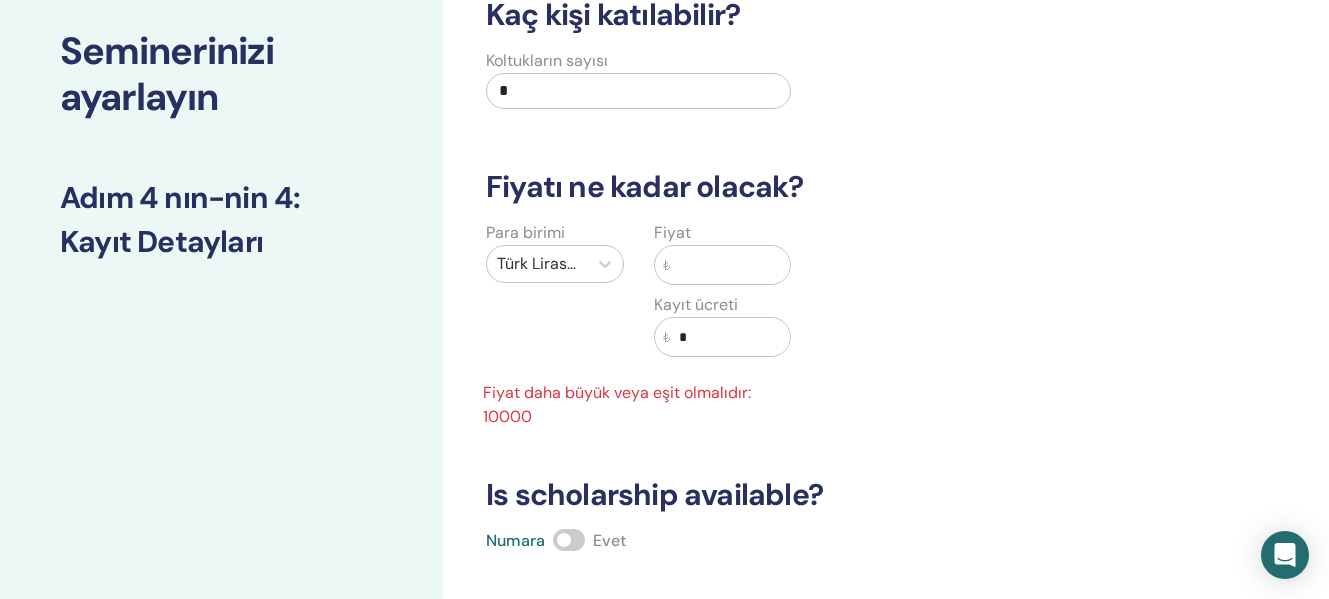 click at bounding box center [731, 265] 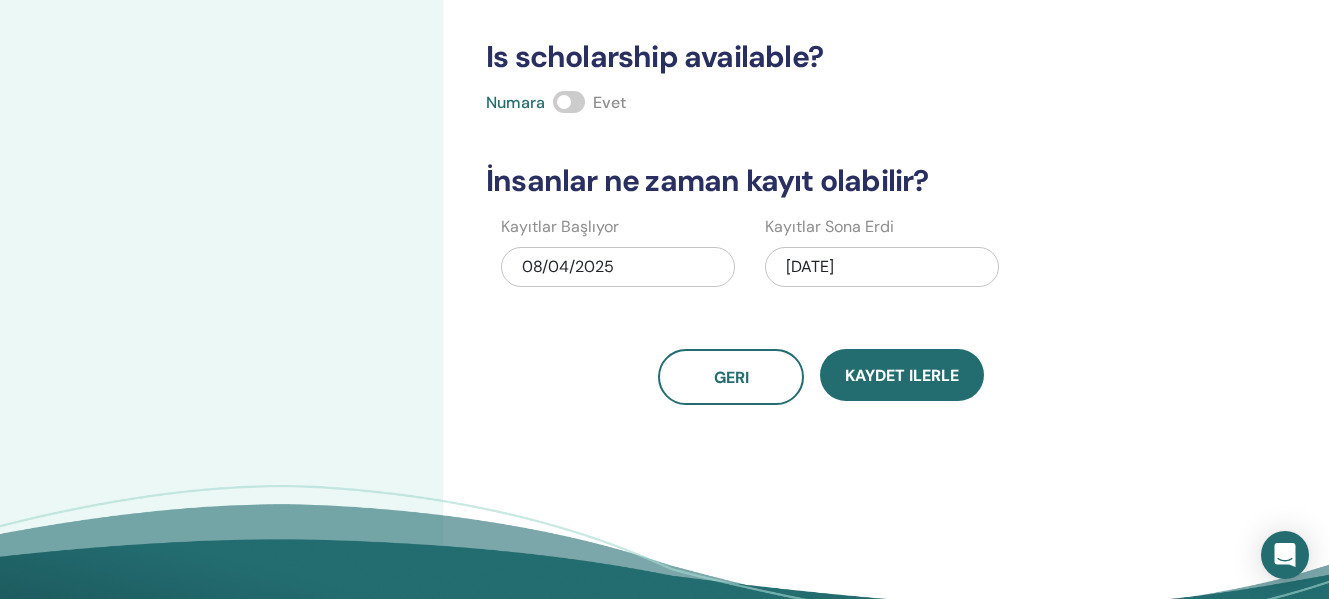 scroll, scrollTop: 508, scrollLeft: 0, axis: vertical 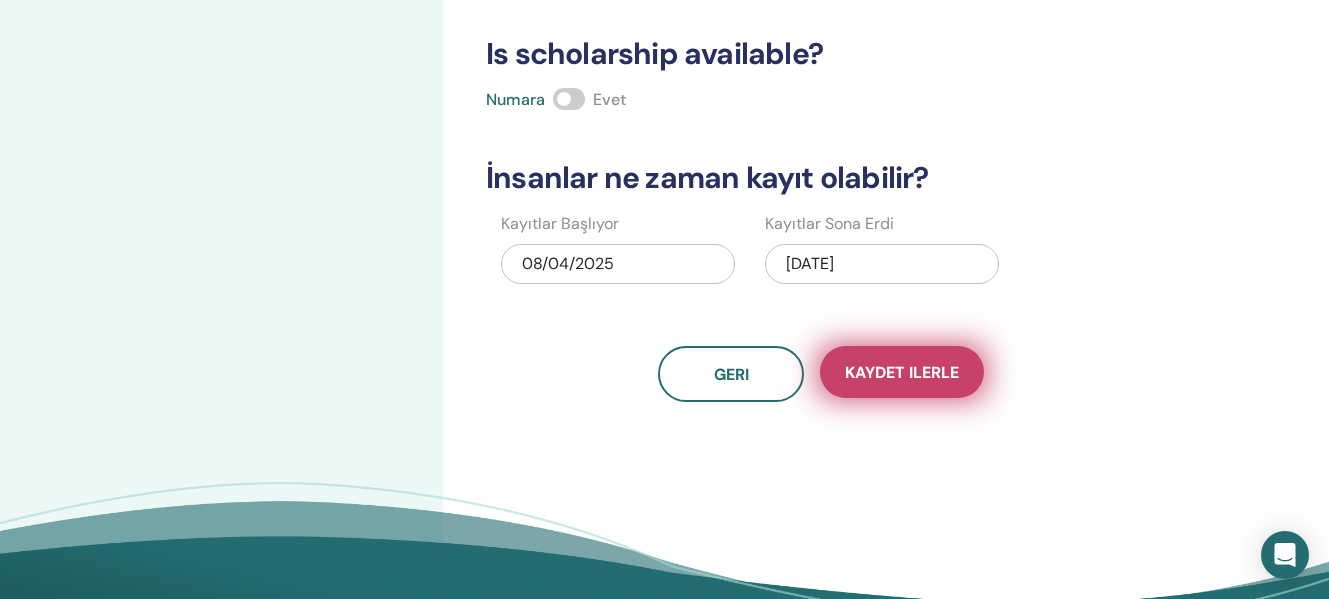 type on "*****" 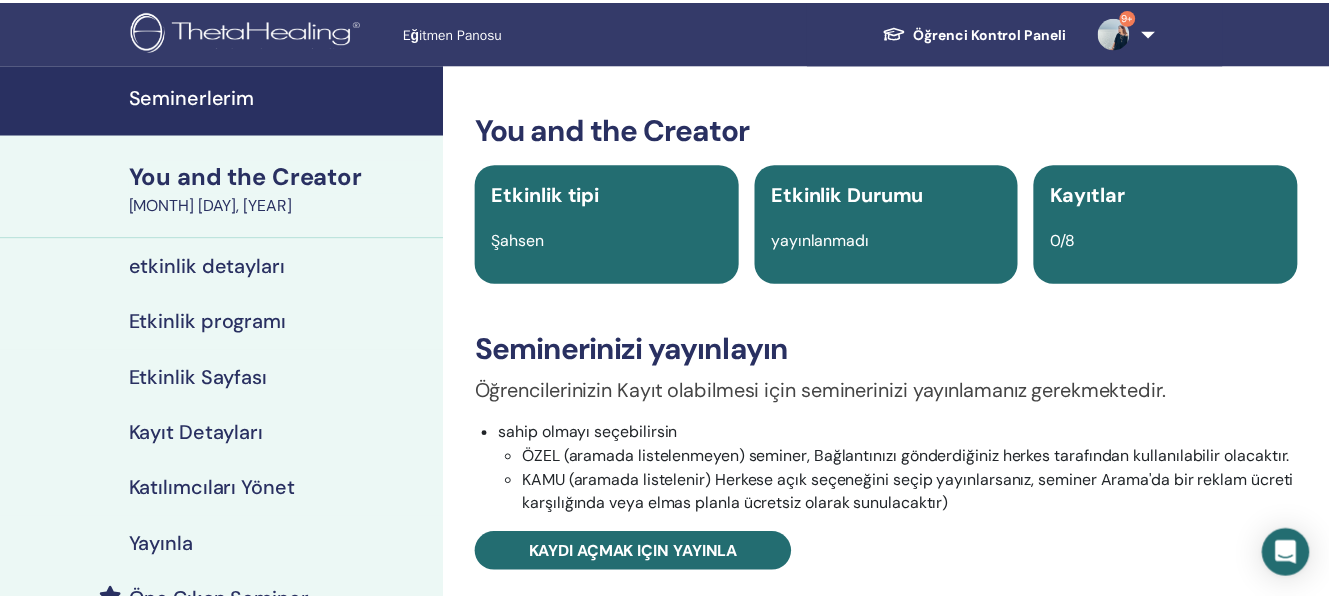 scroll, scrollTop: 0, scrollLeft: 0, axis: both 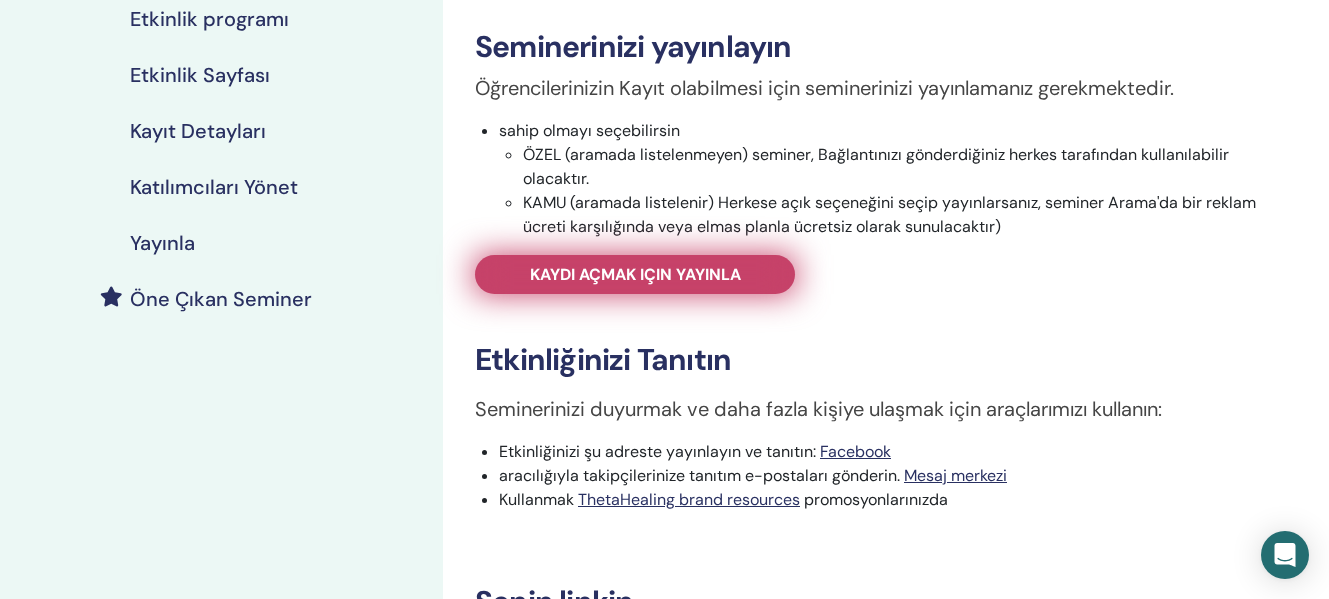 click on "Kaydı açmak için yayınla" at bounding box center [635, 274] 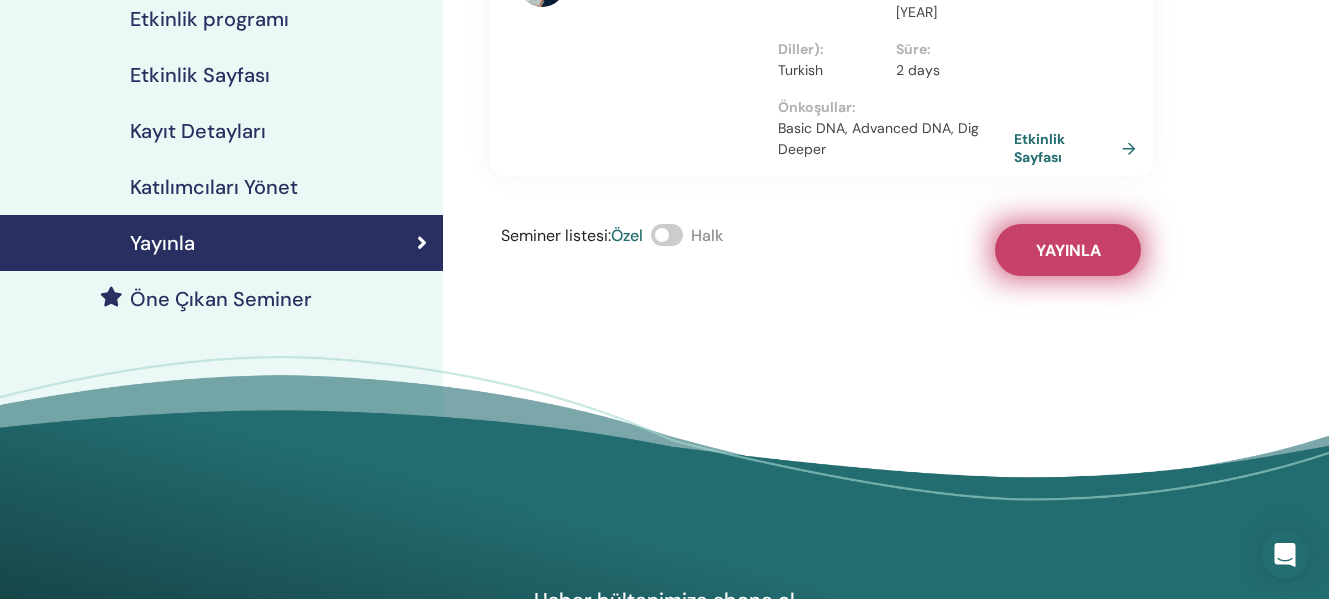 click on "Yayınla" at bounding box center [1068, 250] 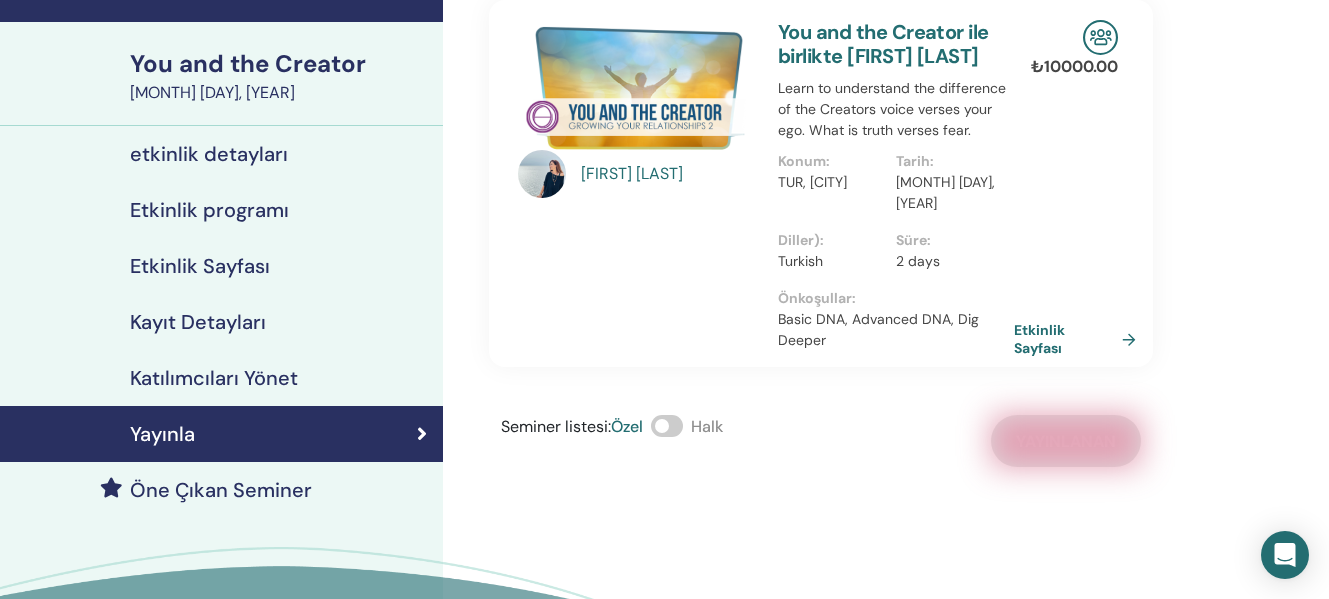 scroll, scrollTop: 110, scrollLeft: 0, axis: vertical 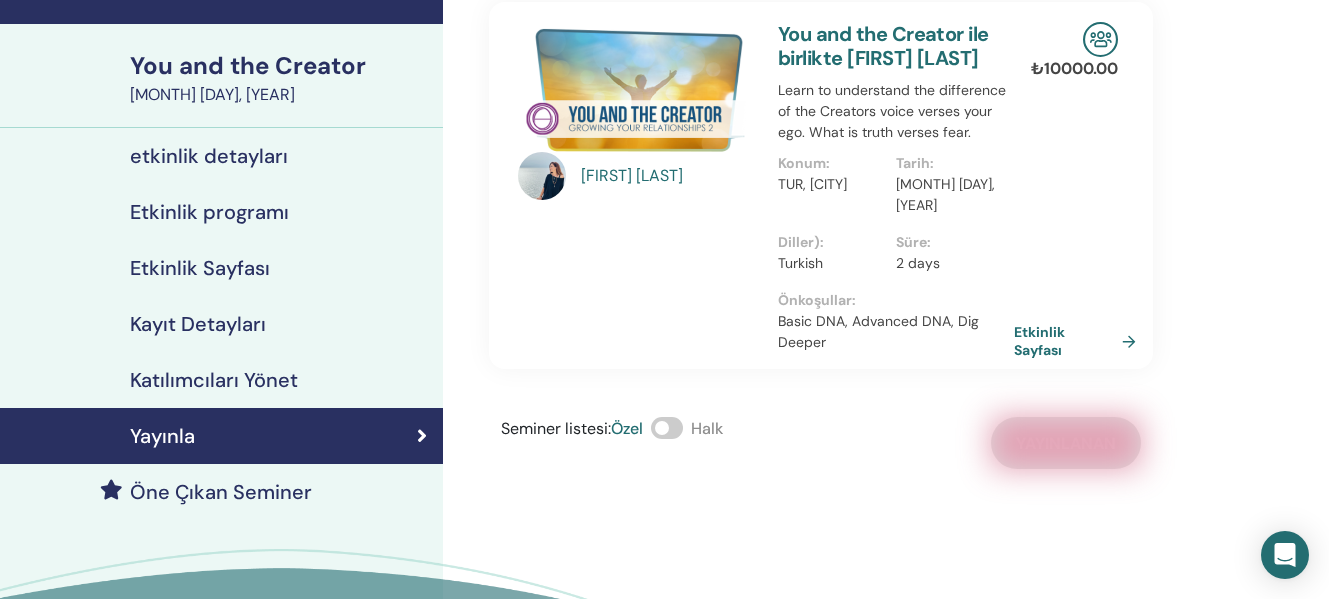 click on "You and the Creator" at bounding box center [280, 66] 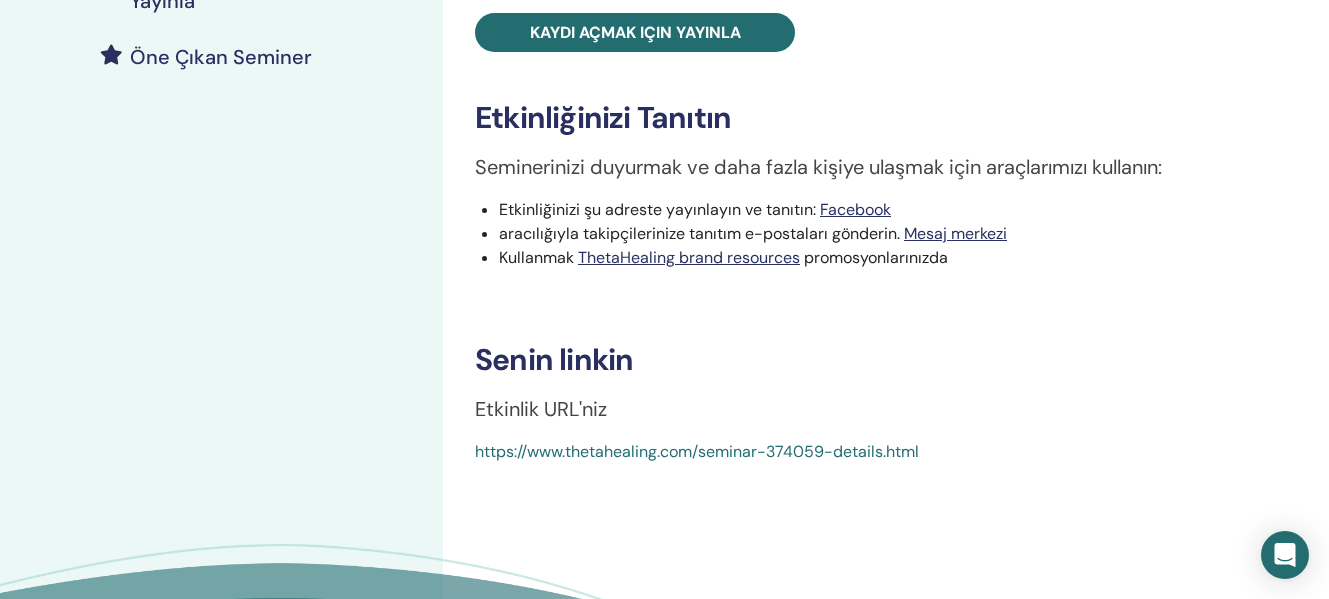 scroll, scrollTop: 554, scrollLeft: 0, axis: vertical 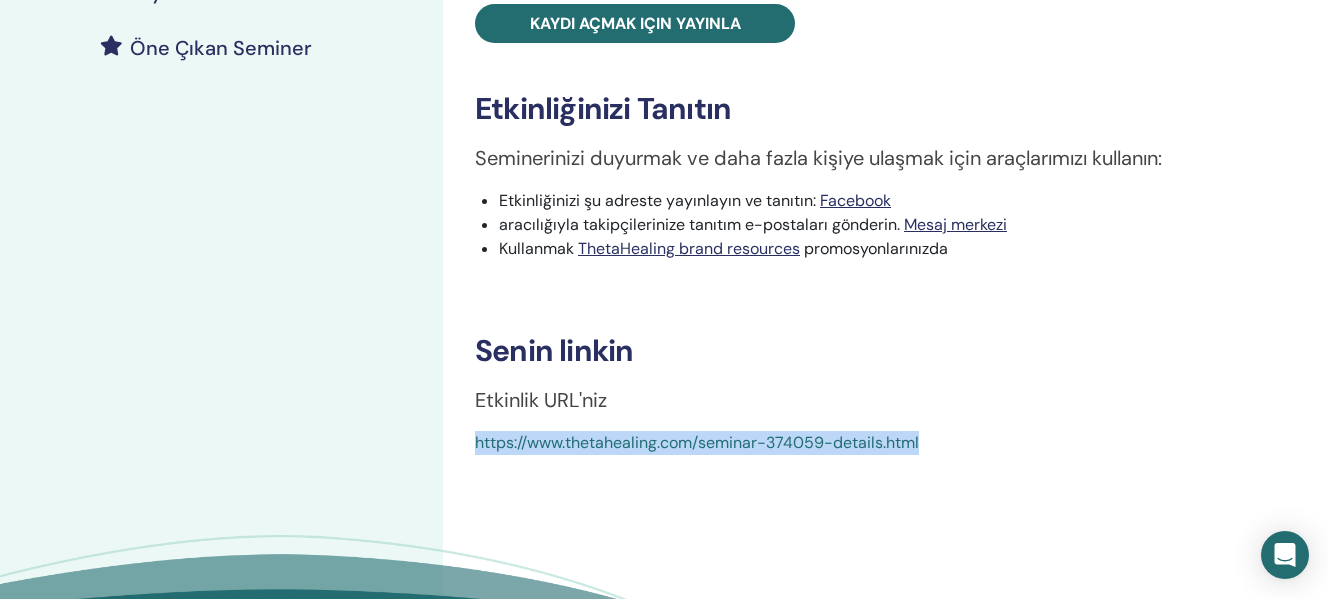 drag, startPoint x: 930, startPoint y: 415, endPoint x: 467, endPoint y: 419, distance: 463.01727 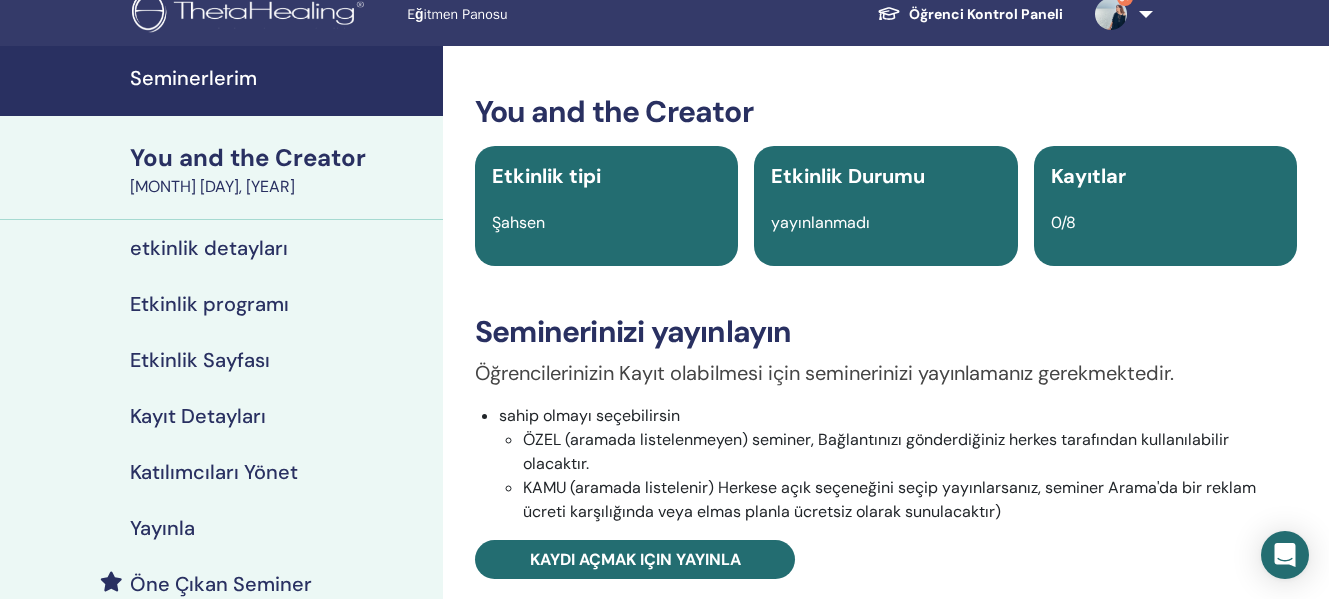 scroll, scrollTop: 15, scrollLeft: 0, axis: vertical 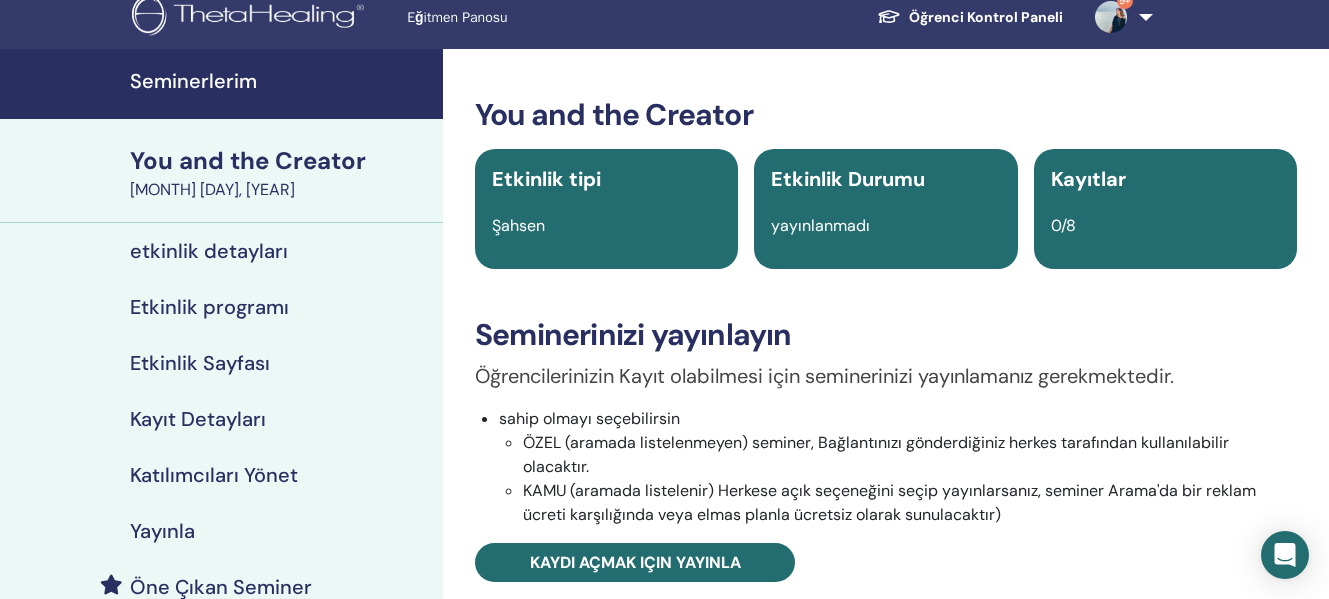 click on "Seminerlerim" at bounding box center [280, 81] 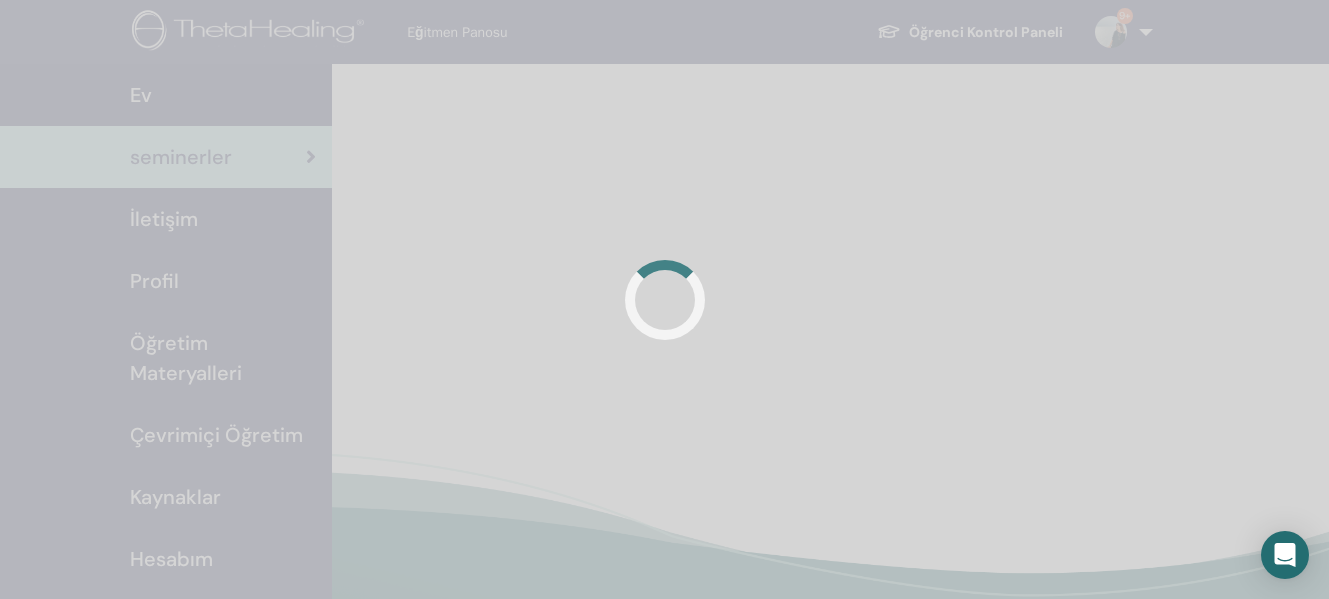 scroll, scrollTop: 0, scrollLeft: 0, axis: both 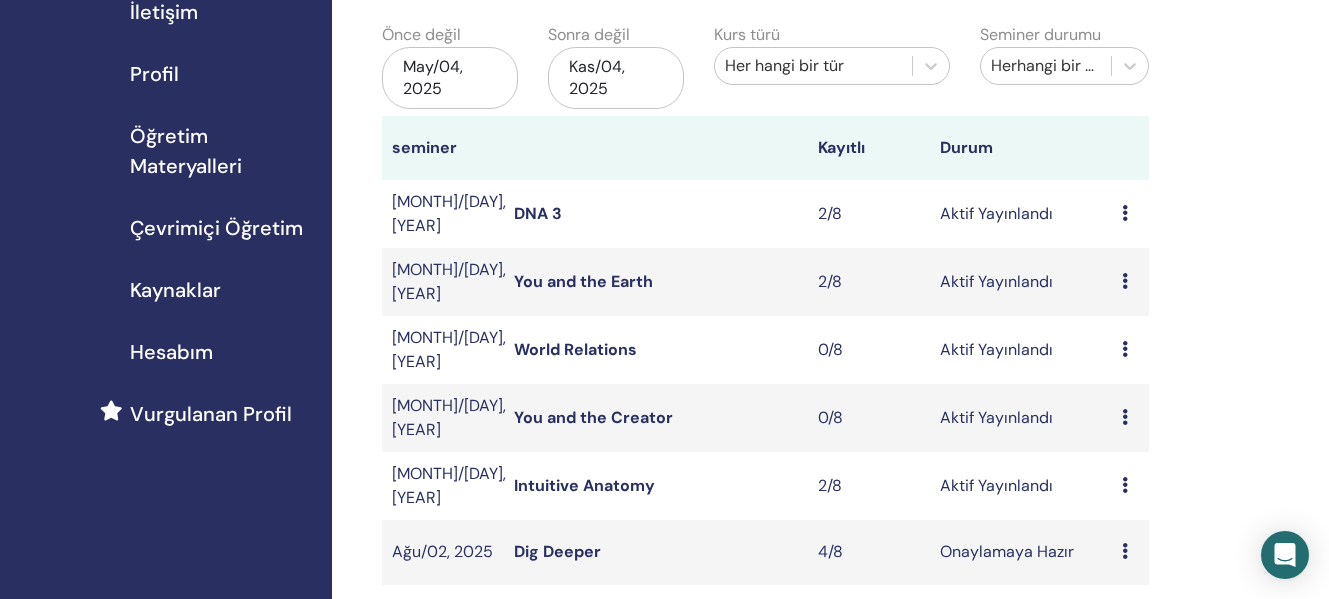 click on "World Relations" at bounding box center (575, 349) 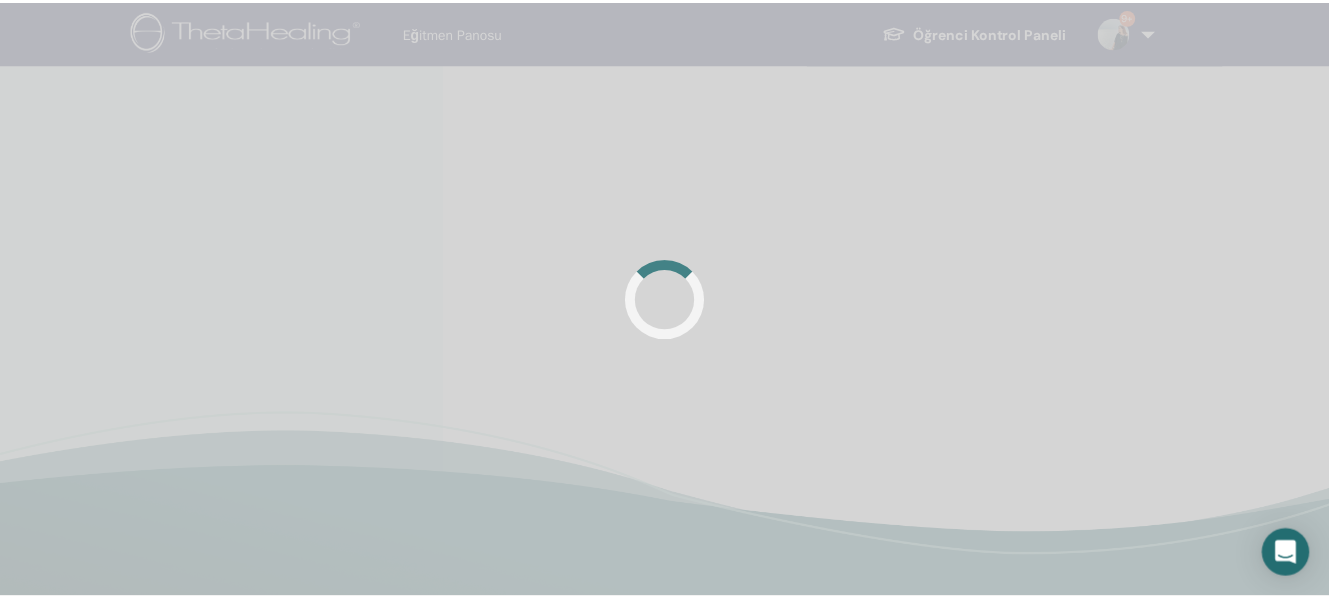 scroll, scrollTop: 0, scrollLeft: 0, axis: both 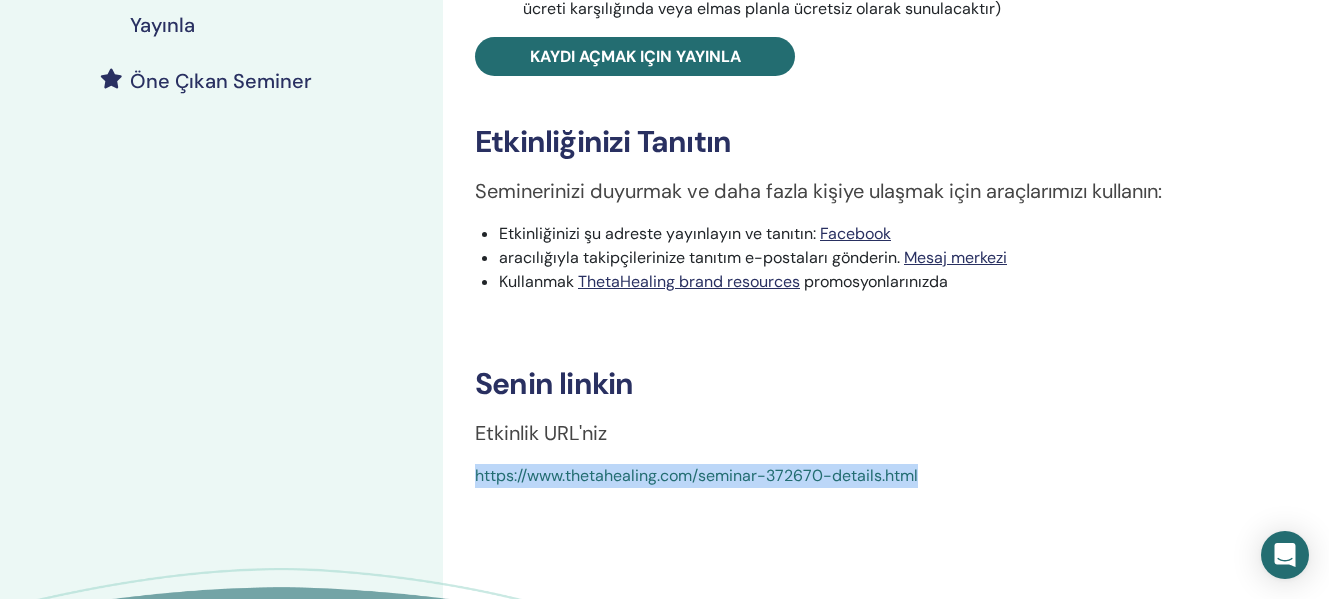 drag, startPoint x: 933, startPoint y: 452, endPoint x: 456, endPoint y: 460, distance: 477.06708 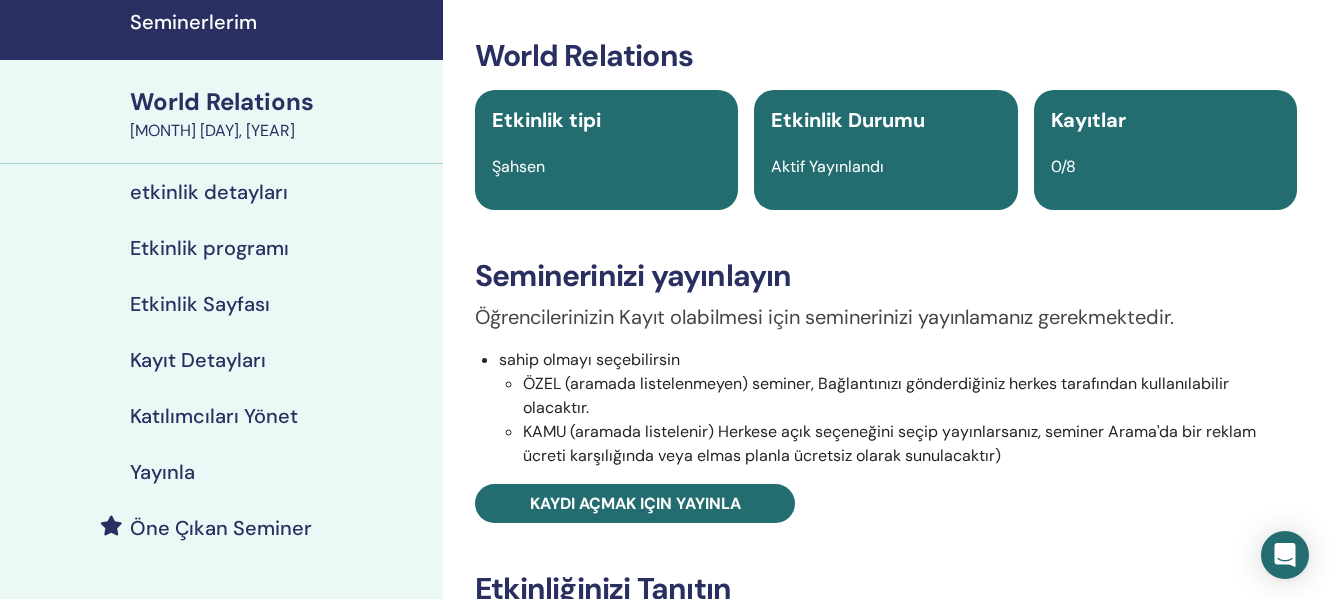 scroll, scrollTop: 55, scrollLeft: 0, axis: vertical 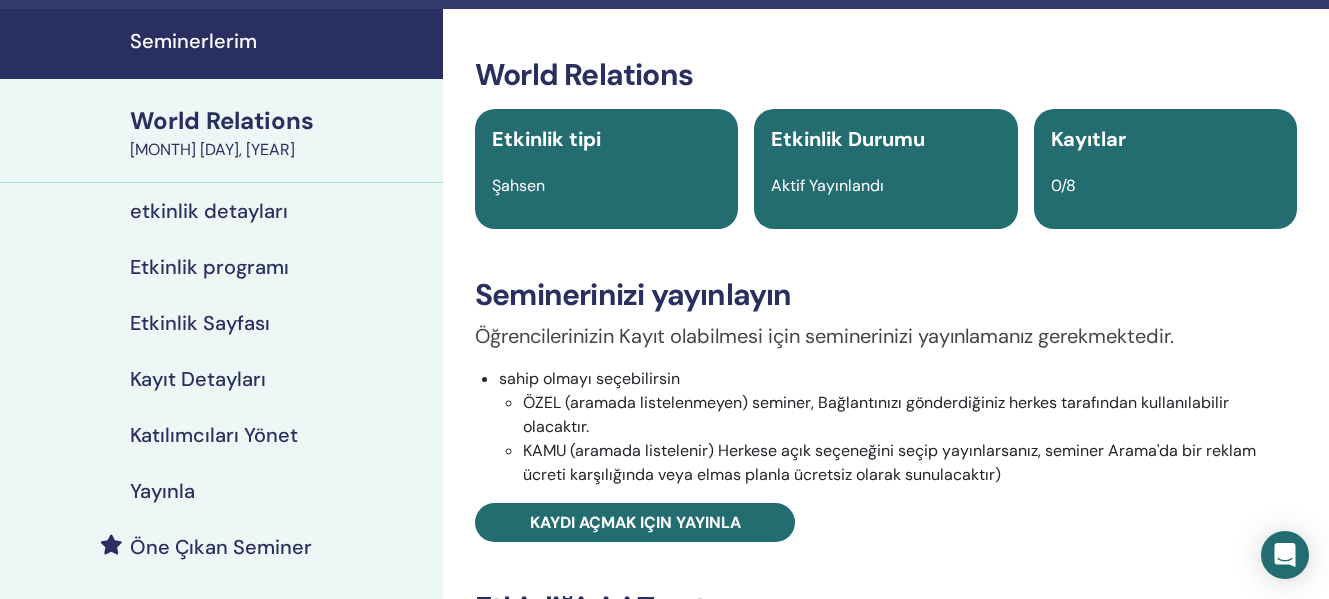 click on "Seminerlerim" at bounding box center [280, 41] 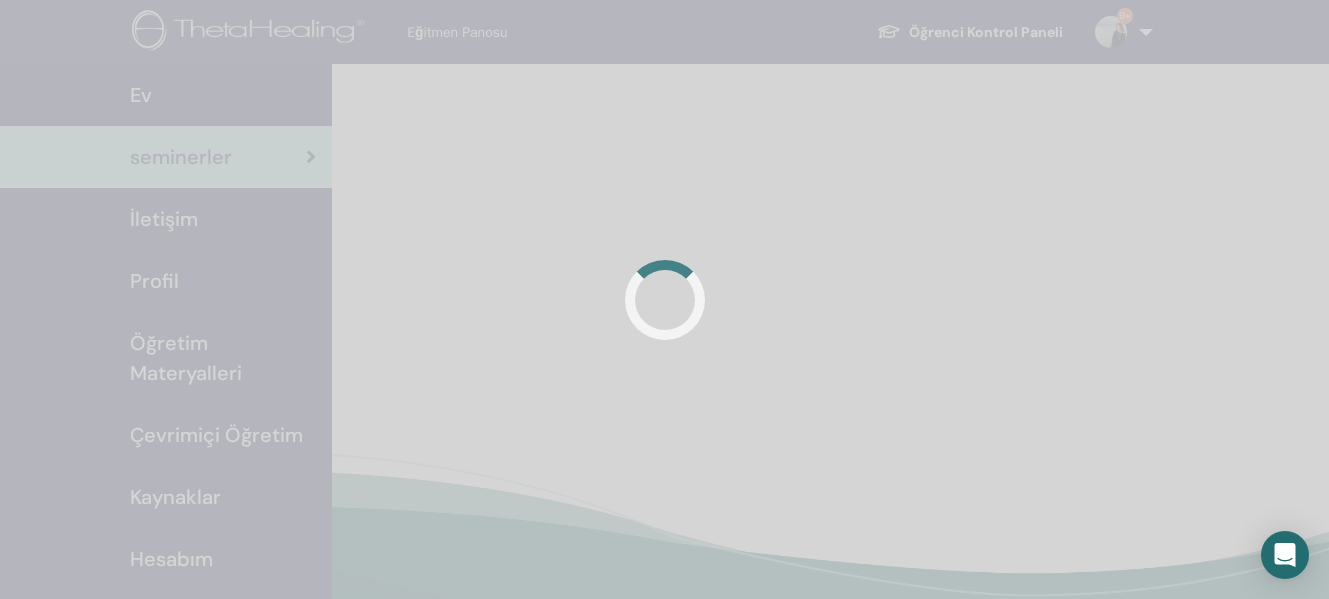 scroll, scrollTop: 0, scrollLeft: 0, axis: both 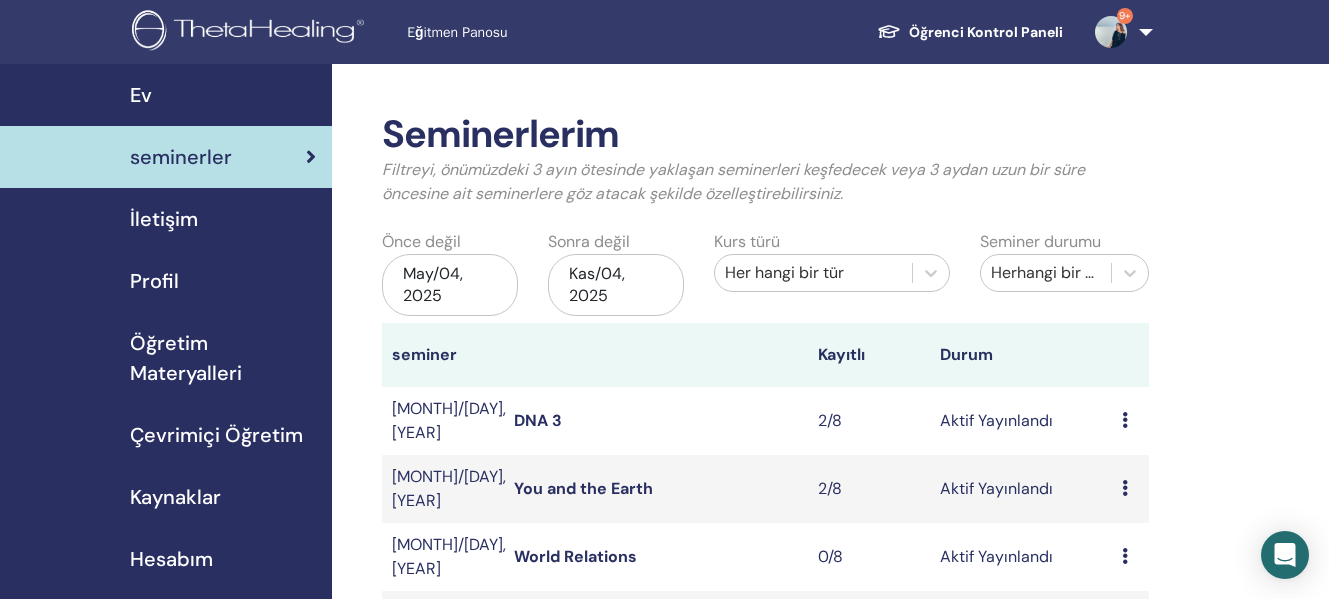 click on "You and the Earth" at bounding box center [583, 488] 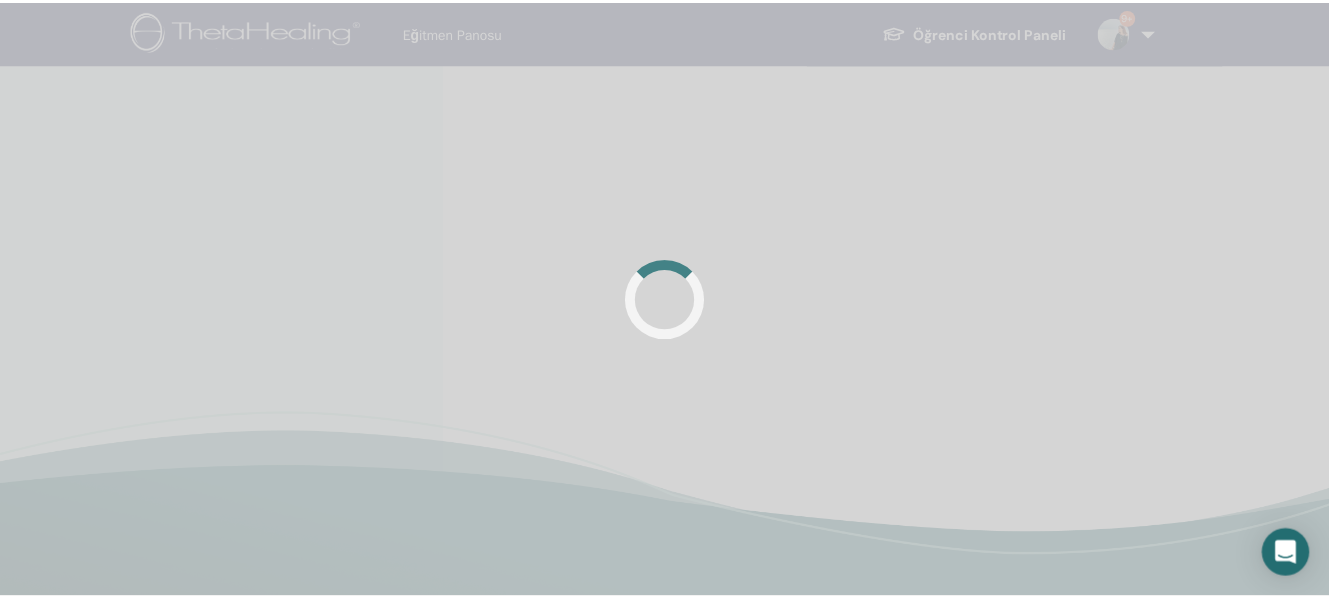 scroll, scrollTop: 0, scrollLeft: 0, axis: both 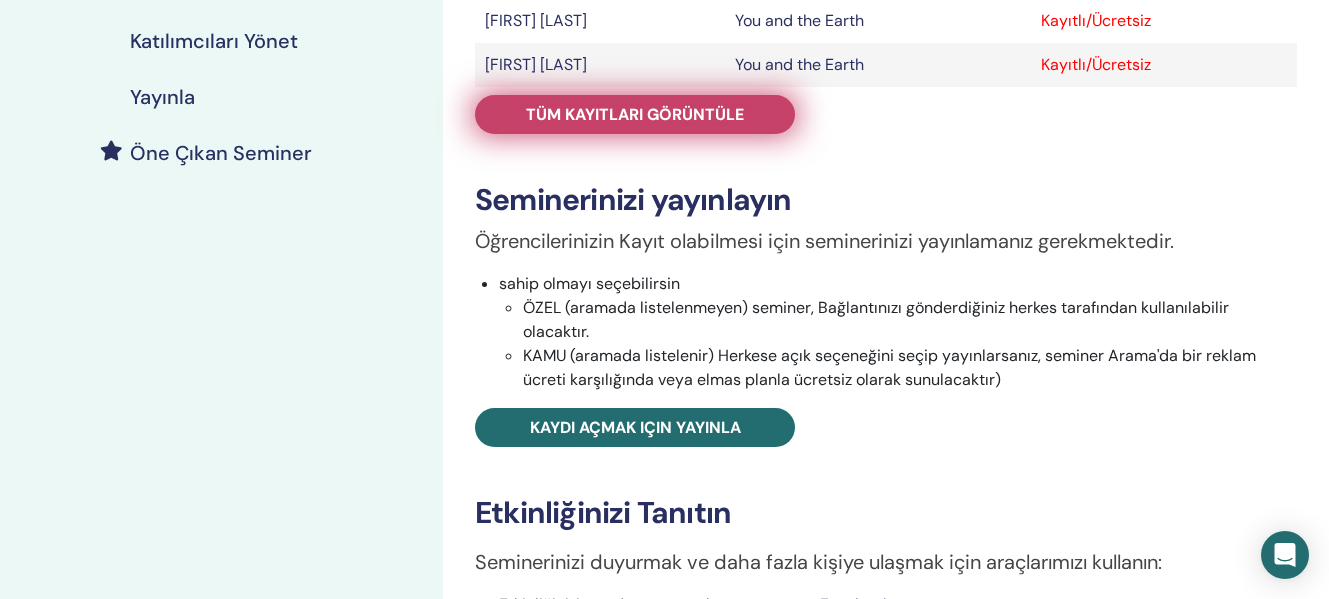 click on "Tüm kayıtları görüntüle" at bounding box center [635, 114] 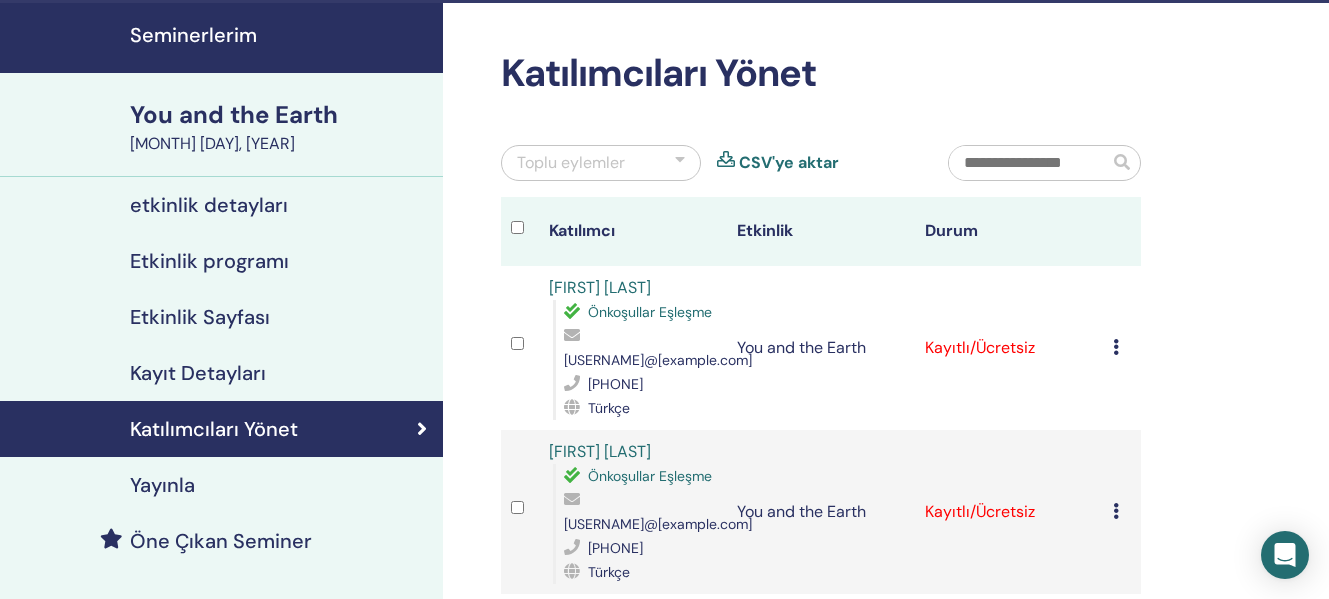 scroll, scrollTop: 59, scrollLeft: 0, axis: vertical 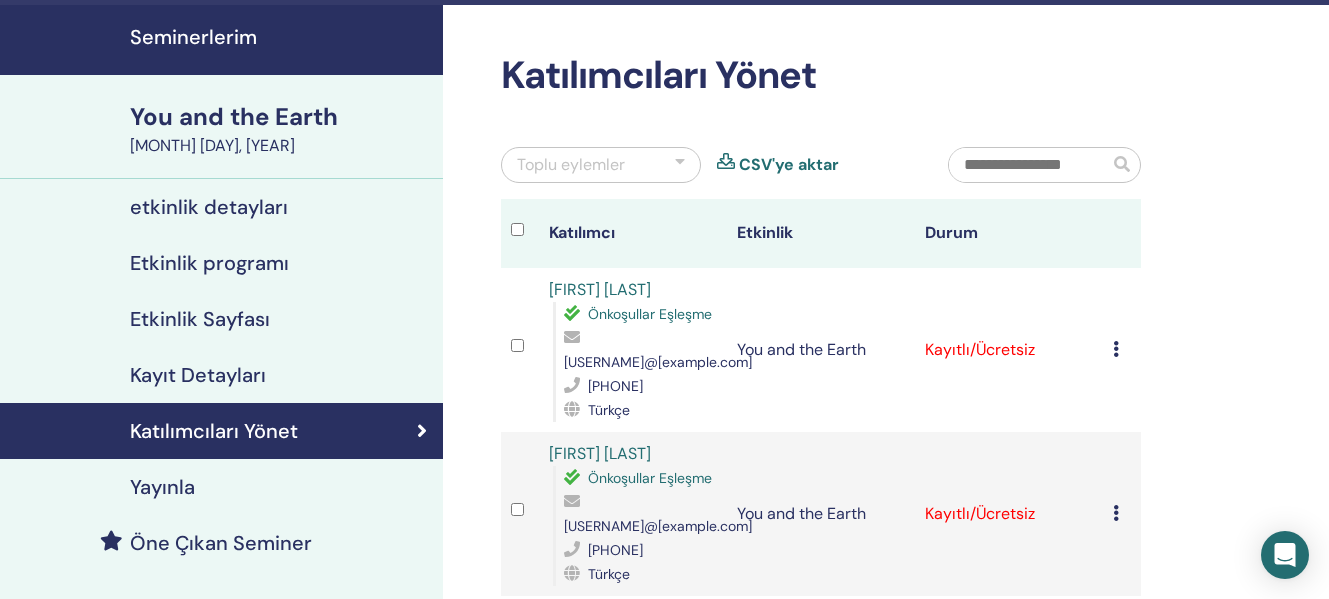 click on "You and the Earth" at bounding box center [280, 117] 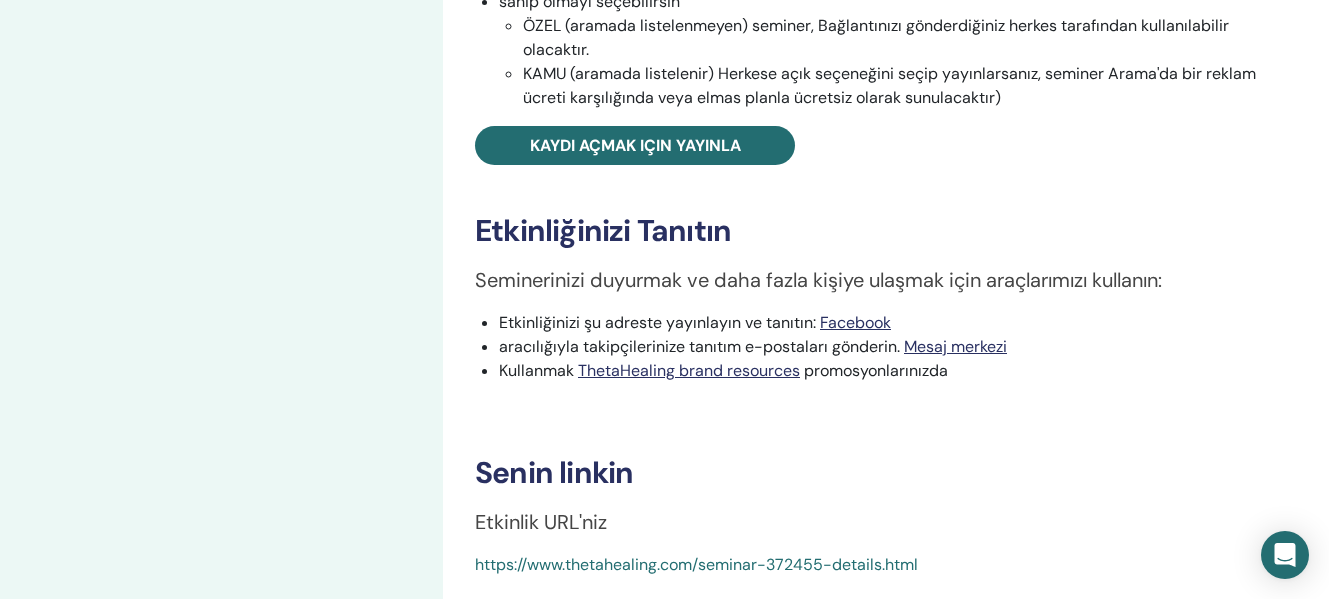 scroll, scrollTop: 749, scrollLeft: 0, axis: vertical 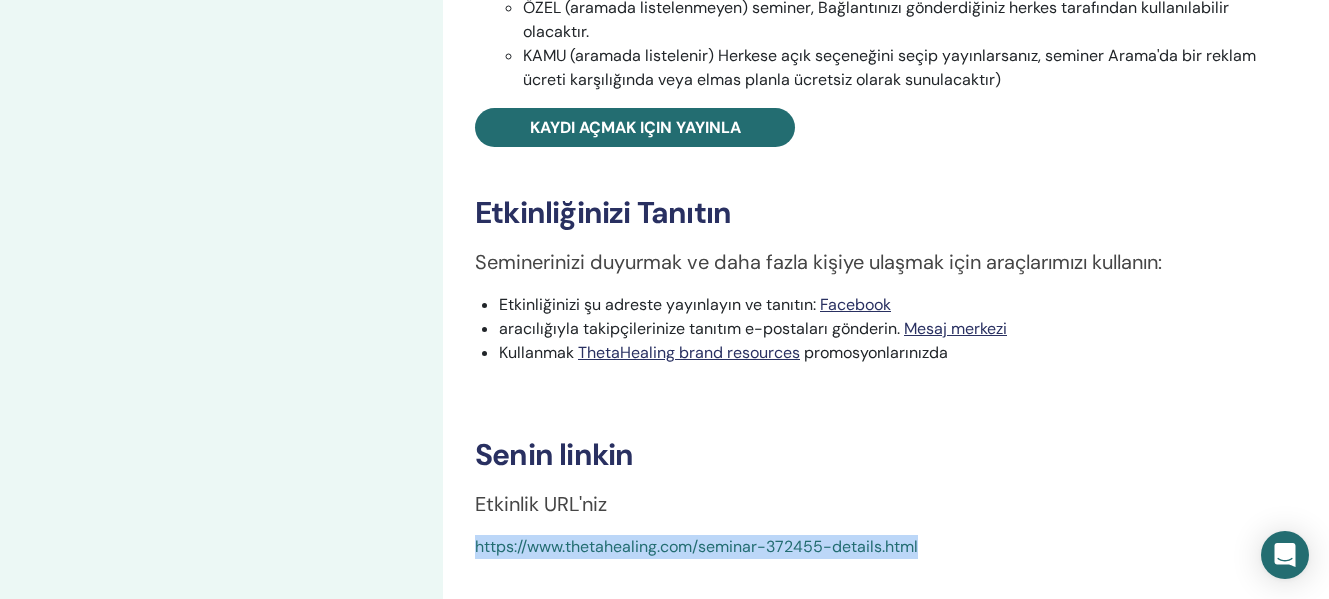 drag, startPoint x: 926, startPoint y: 522, endPoint x: 455, endPoint y: 545, distance: 471.56125 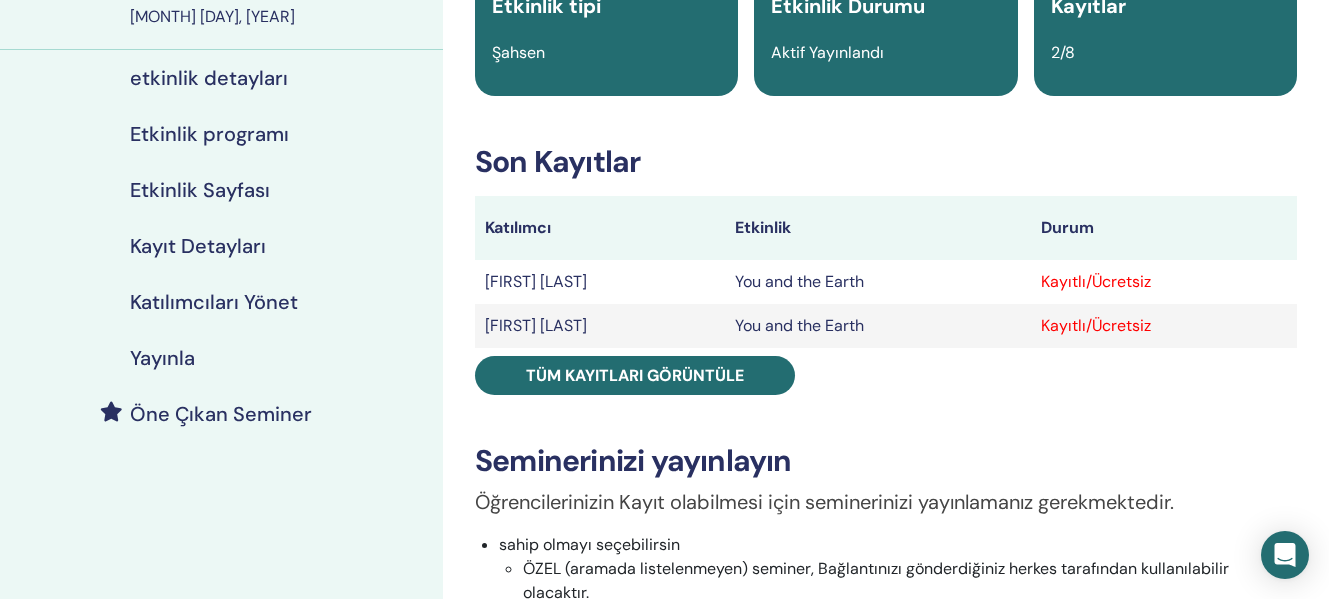 scroll, scrollTop: 0, scrollLeft: 0, axis: both 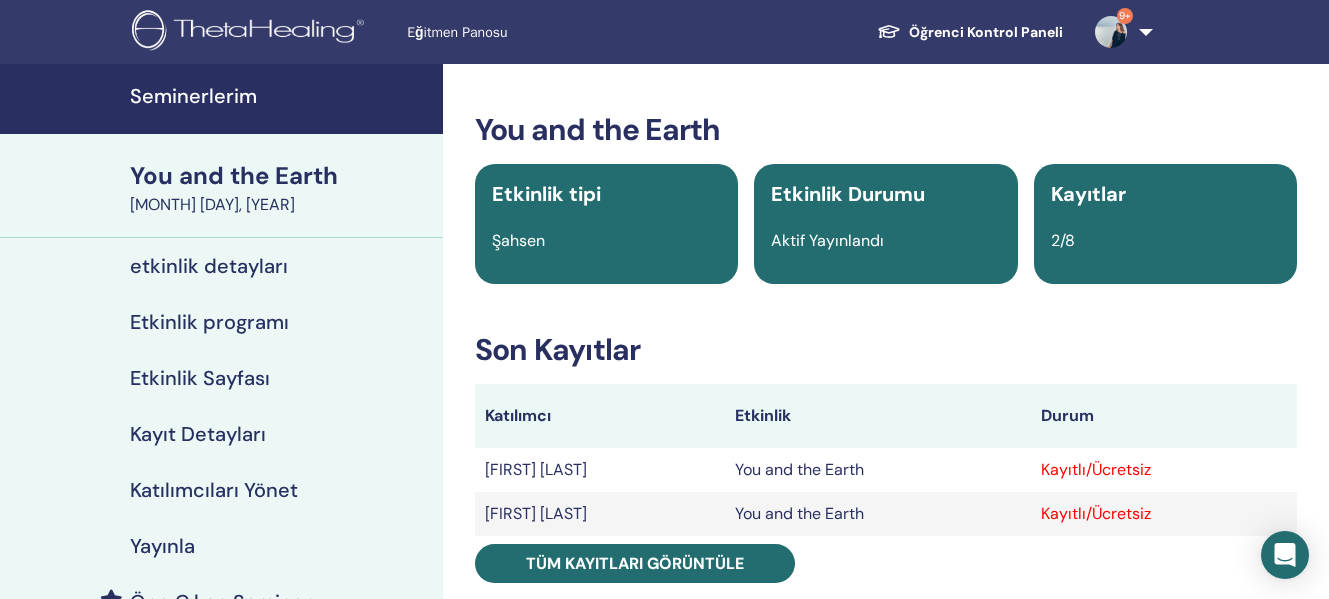 click on "Seminerlerim" at bounding box center [280, 96] 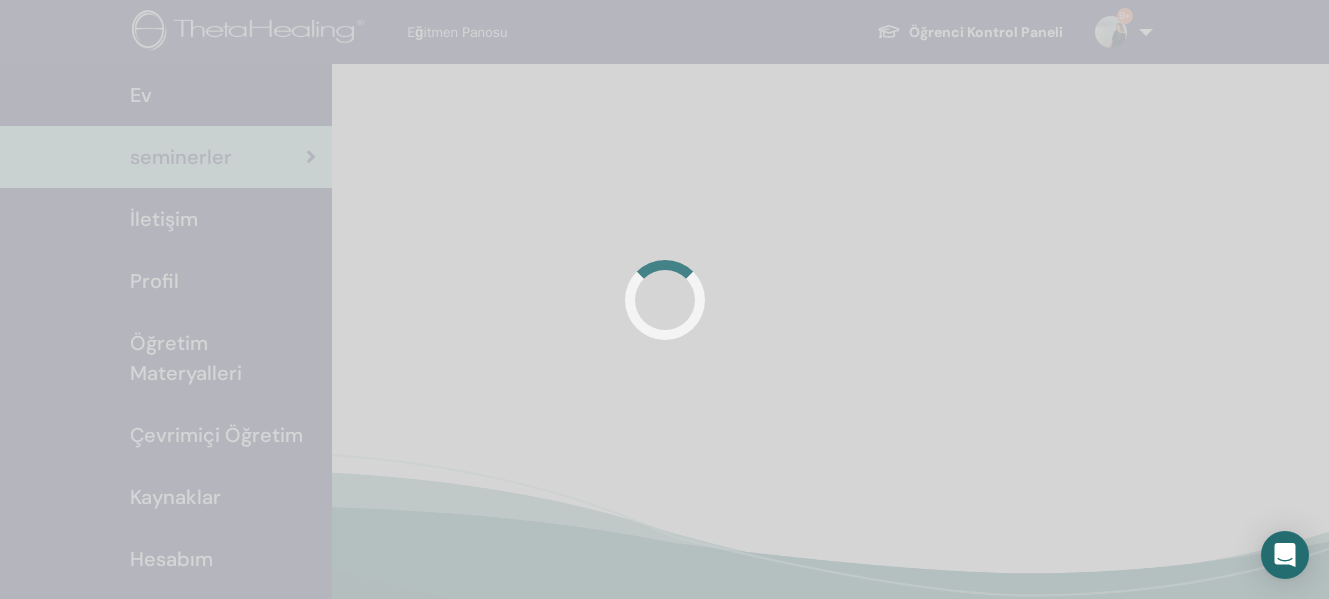 scroll, scrollTop: 0, scrollLeft: 0, axis: both 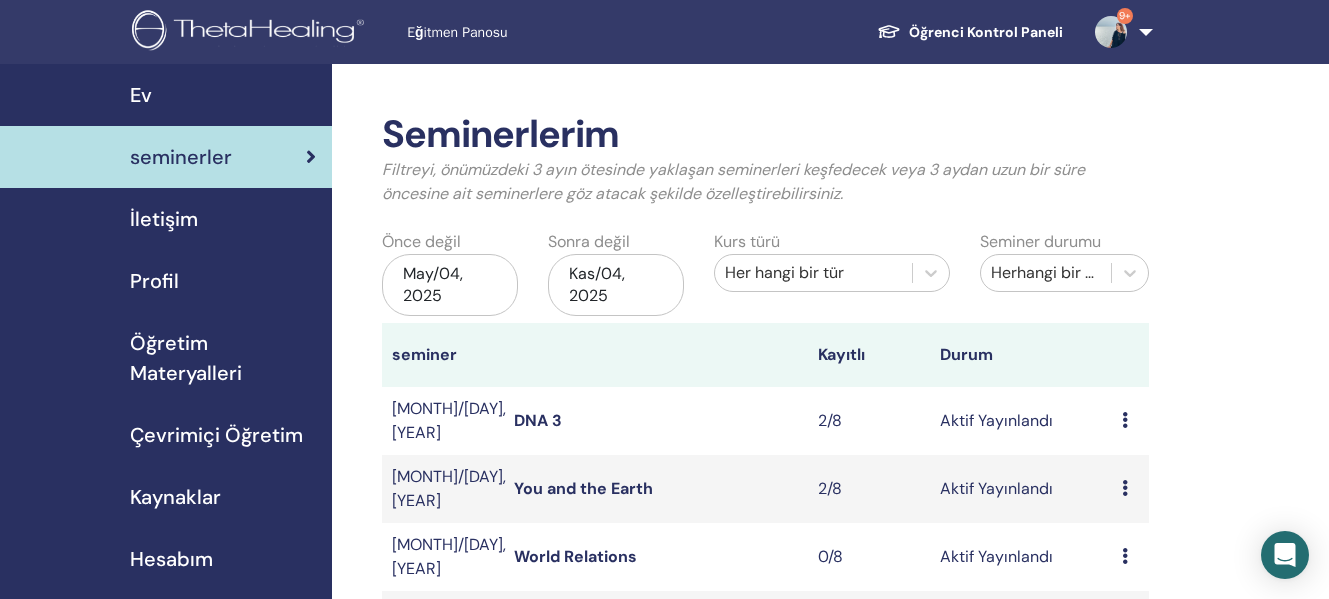 click on "DNA 3" at bounding box center [538, 420] 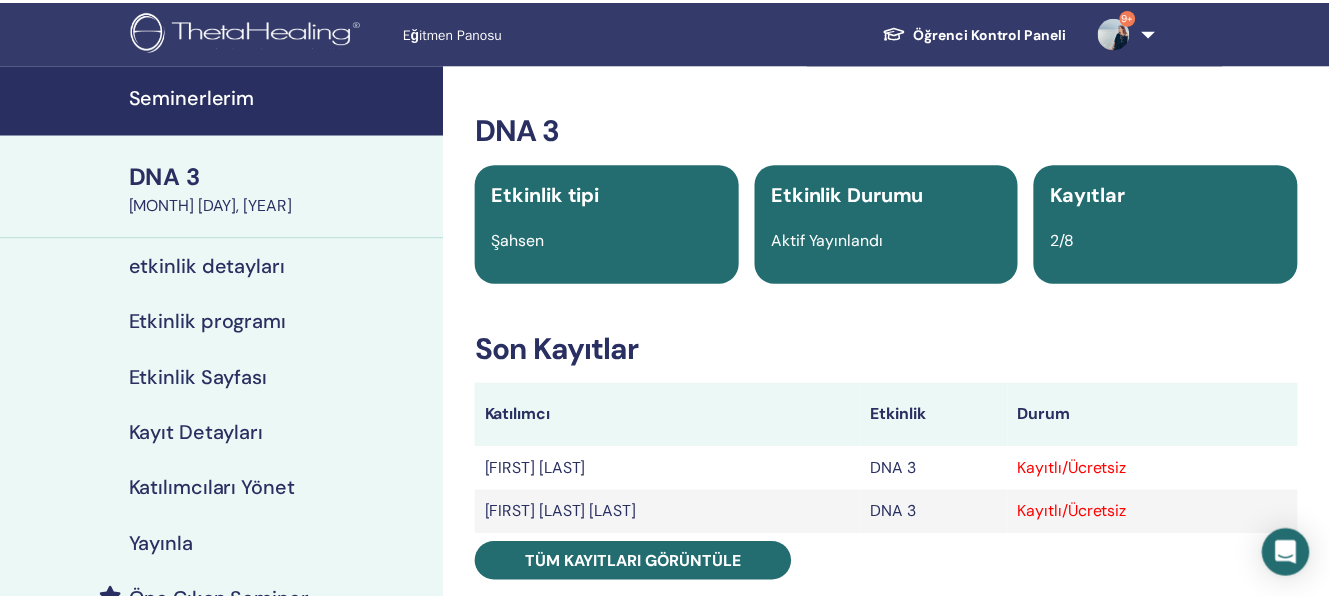 scroll, scrollTop: 0, scrollLeft: 0, axis: both 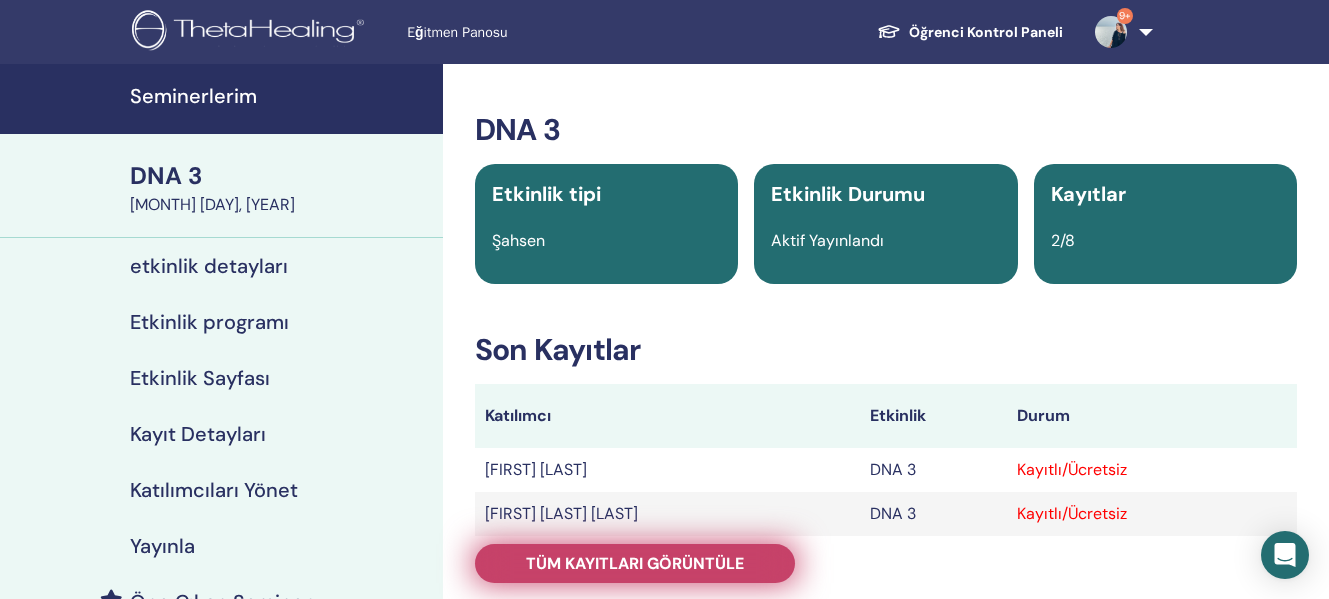 click on "Tüm kayıtları görüntüle" at bounding box center (635, 563) 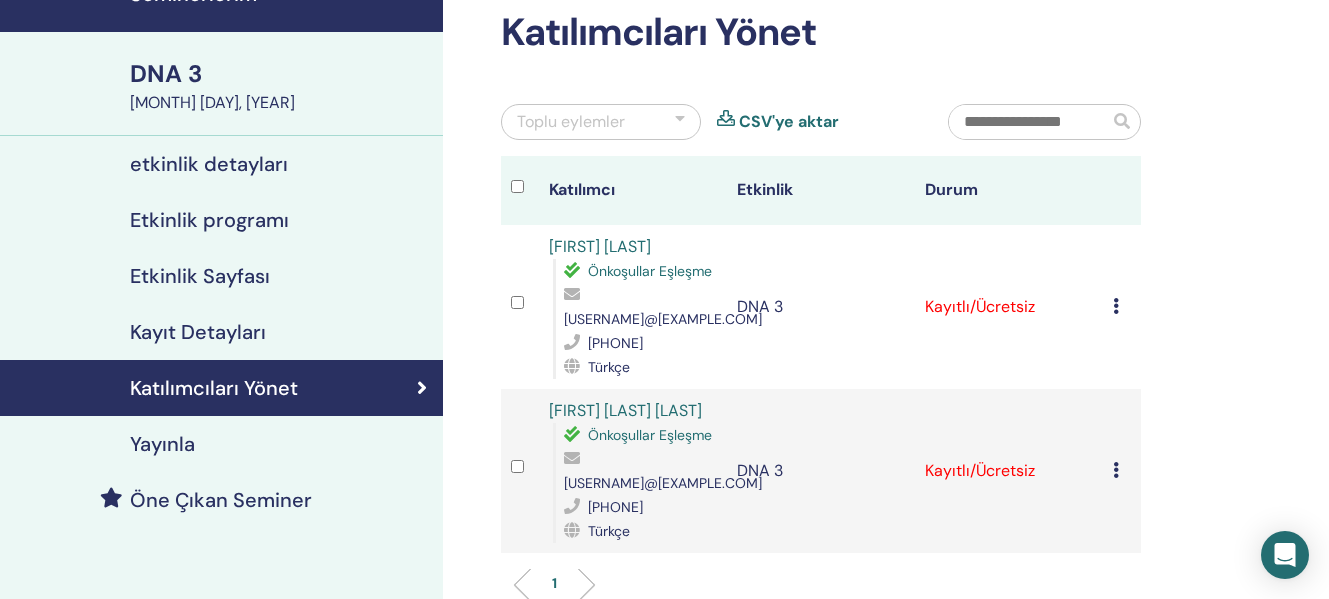 scroll, scrollTop: 97, scrollLeft: 0, axis: vertical 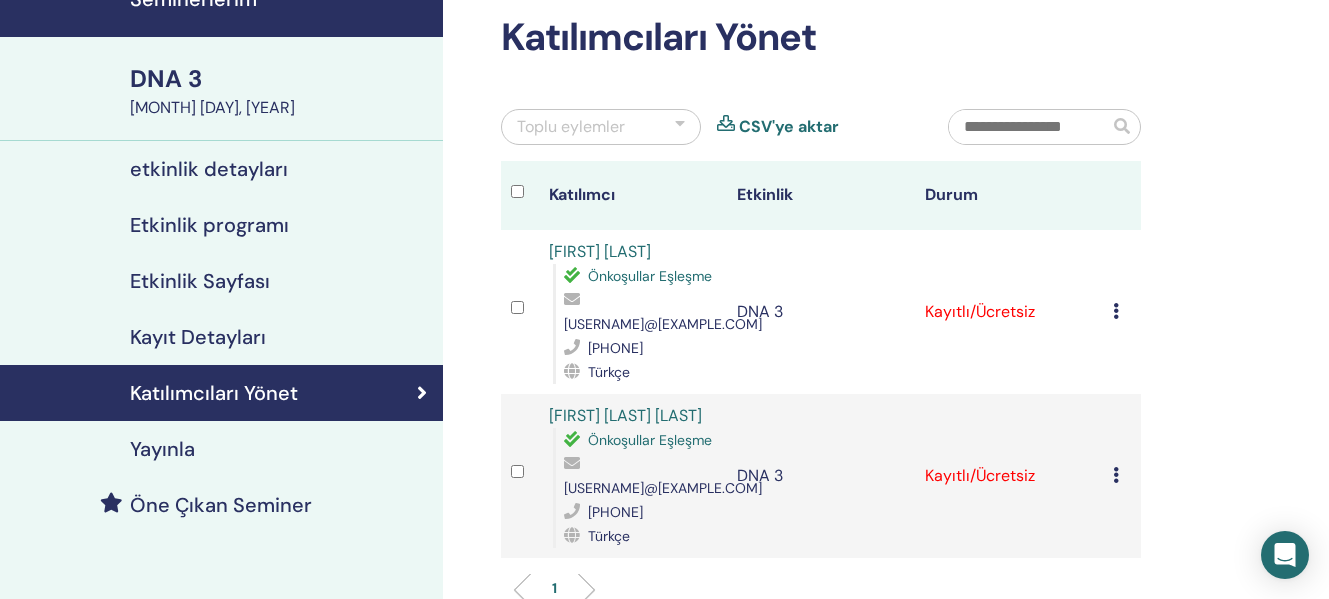 click on "DNA 3" at bounding box center [280, 79] 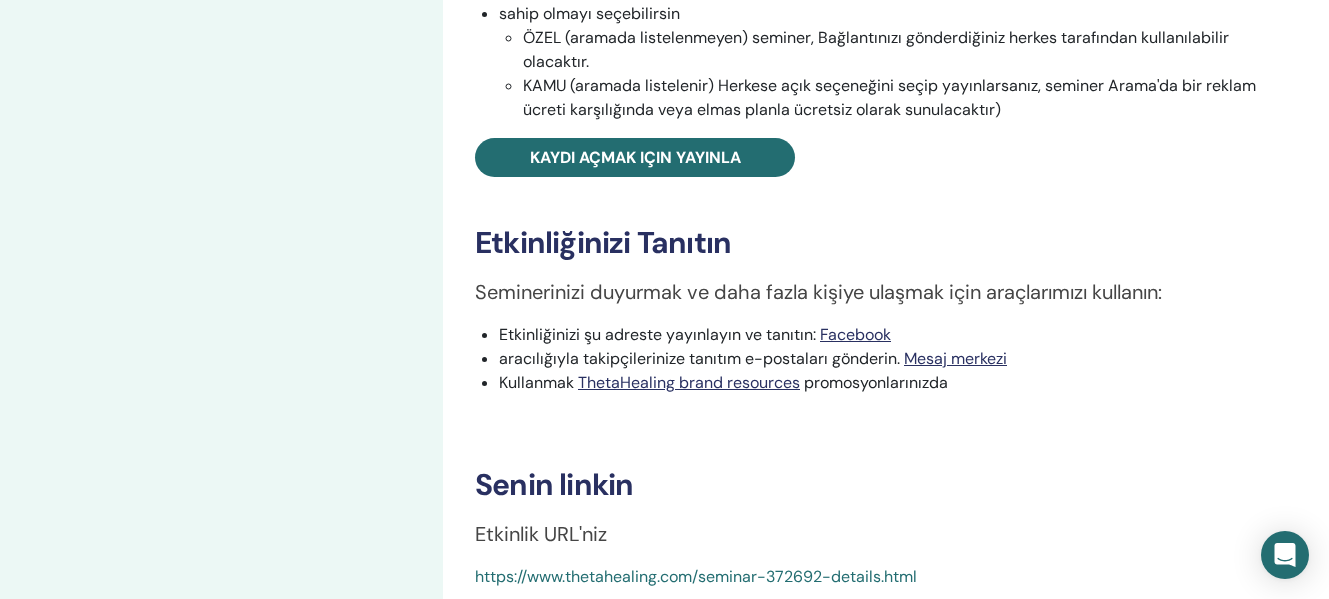 scroll, scrollTop: 816, scrollLeft: 0, axis: vertical 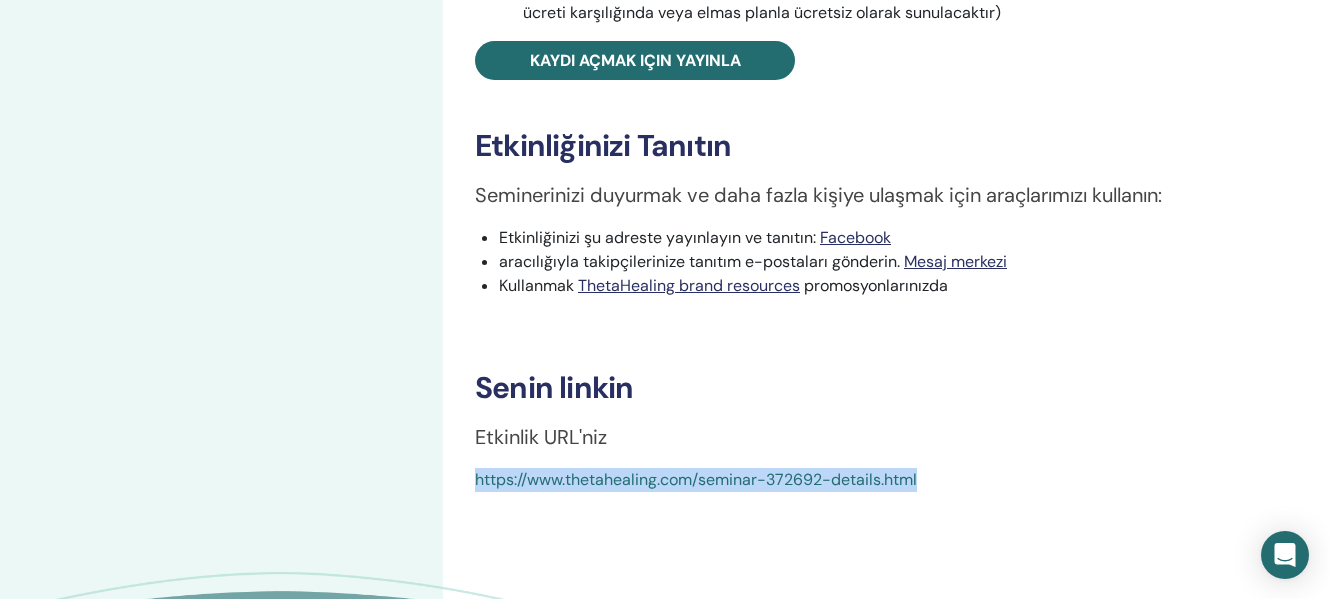 drag, startPoint x: 928, startPoint y: 457, endPoint x: 449, endPoint y: 474, distance: 479.30157 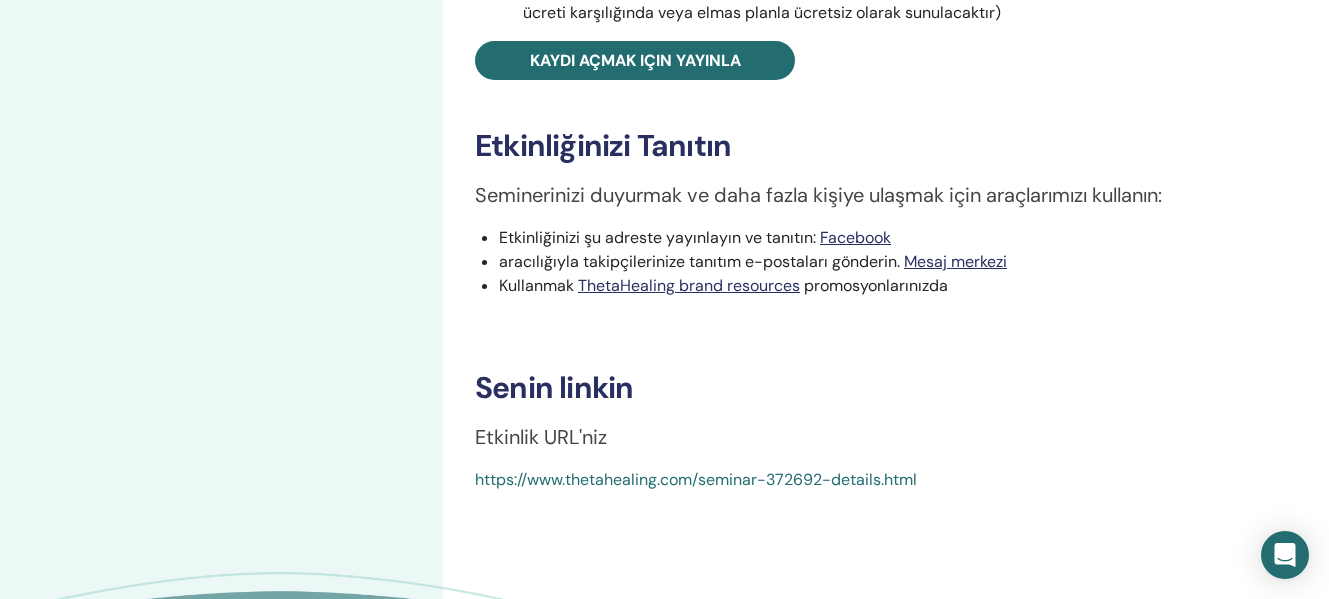 click on "https://www.thetahealing.com/seminar-372692-details.html" at bounding box center (696, 479) 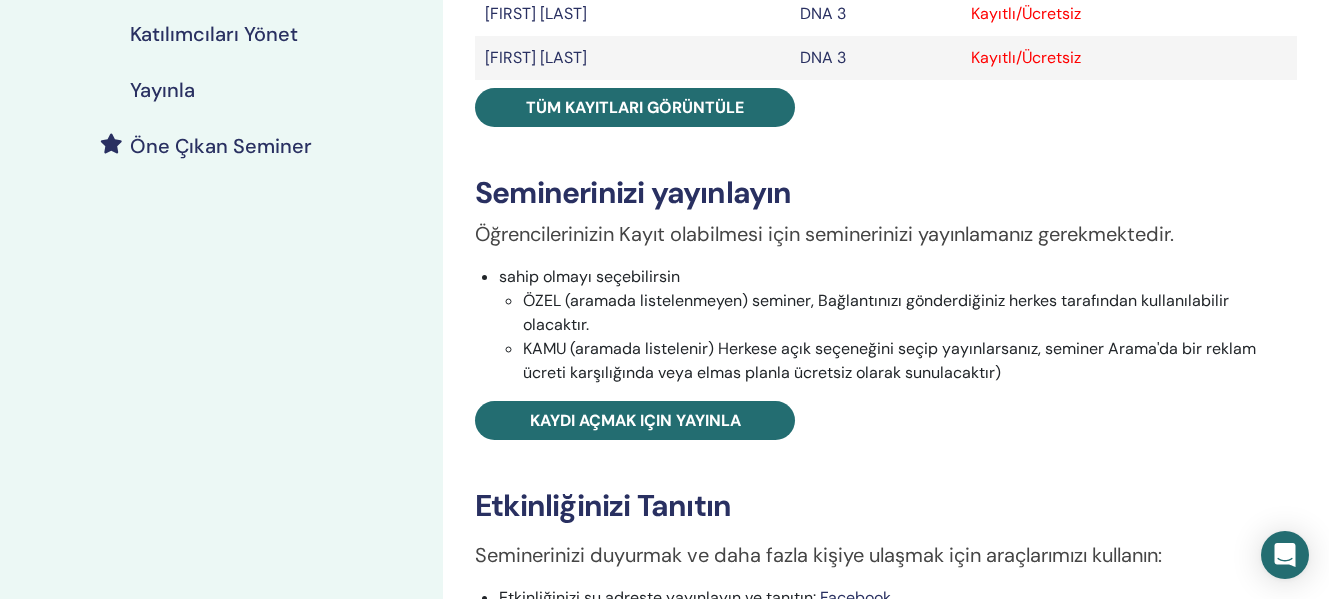 scroll, scrollTop: 476, scrollLeft: 0, axis: vertical 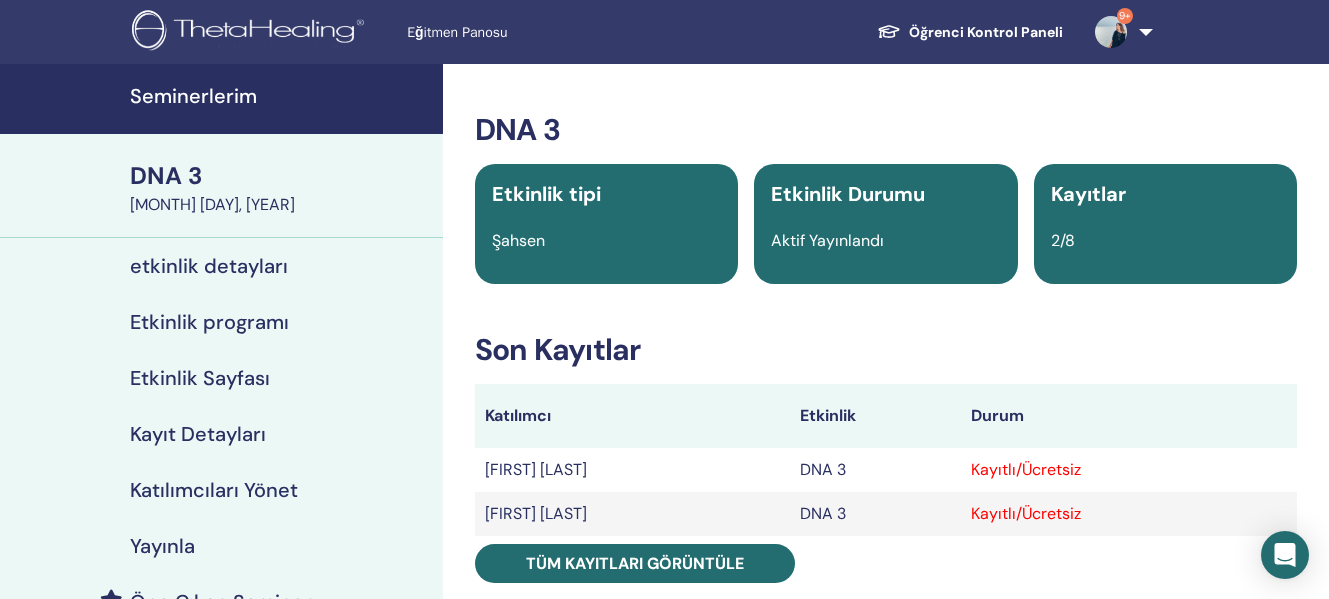 click on "Seminerlerim" at bounding box center (280, 96) 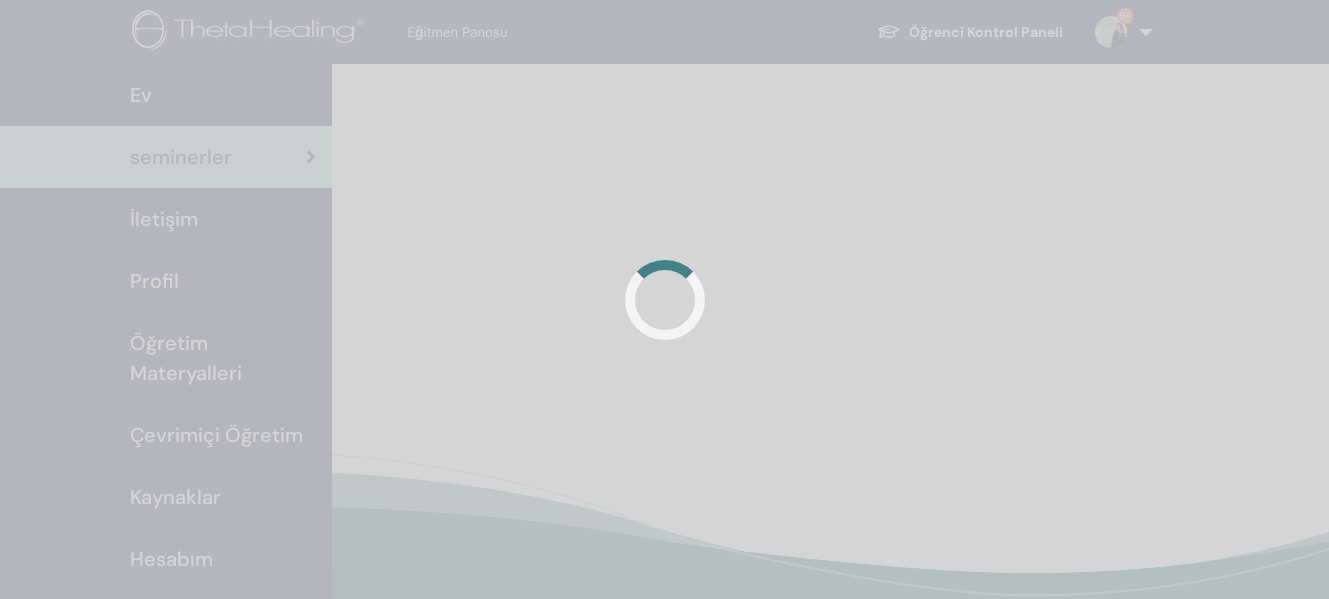 scroll, scrollTop: 0, scrollLeft: 0, axis: both 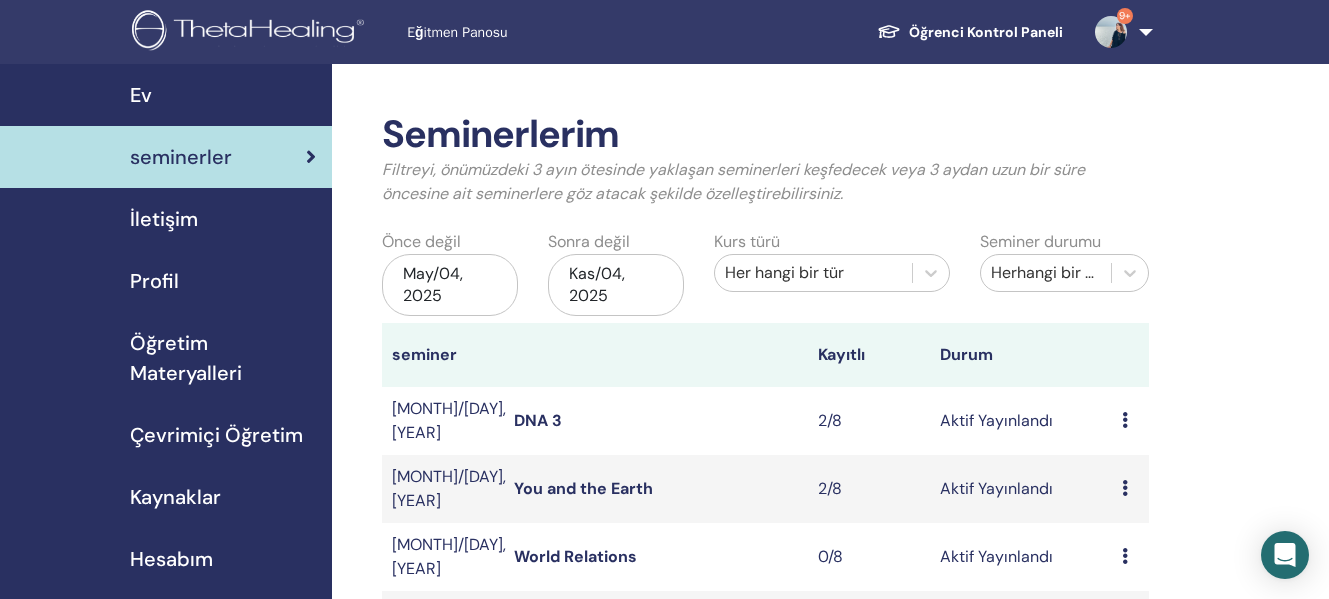 click on "You and the Earth" at bounding box center [583, 488] 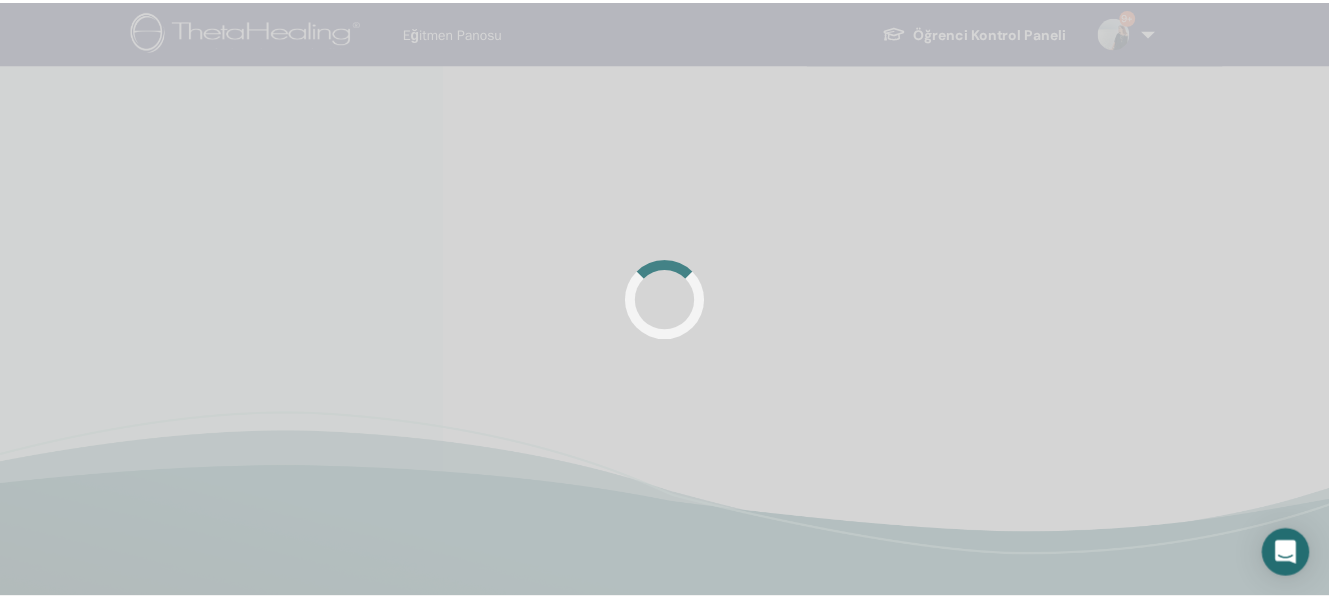 scroll, scrollTop: 0, scrollLeft: 0, axis: both 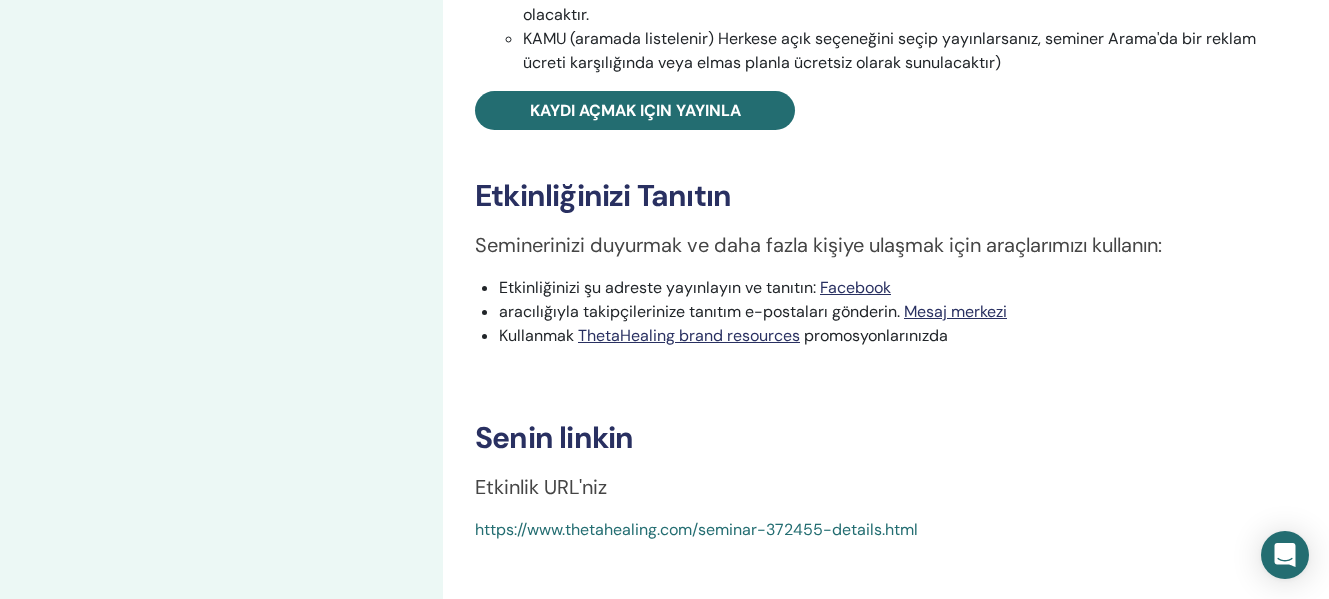 click on "https://www.thetahealing.com/seminar-372455-details.html" at bounding box center [696, 529] 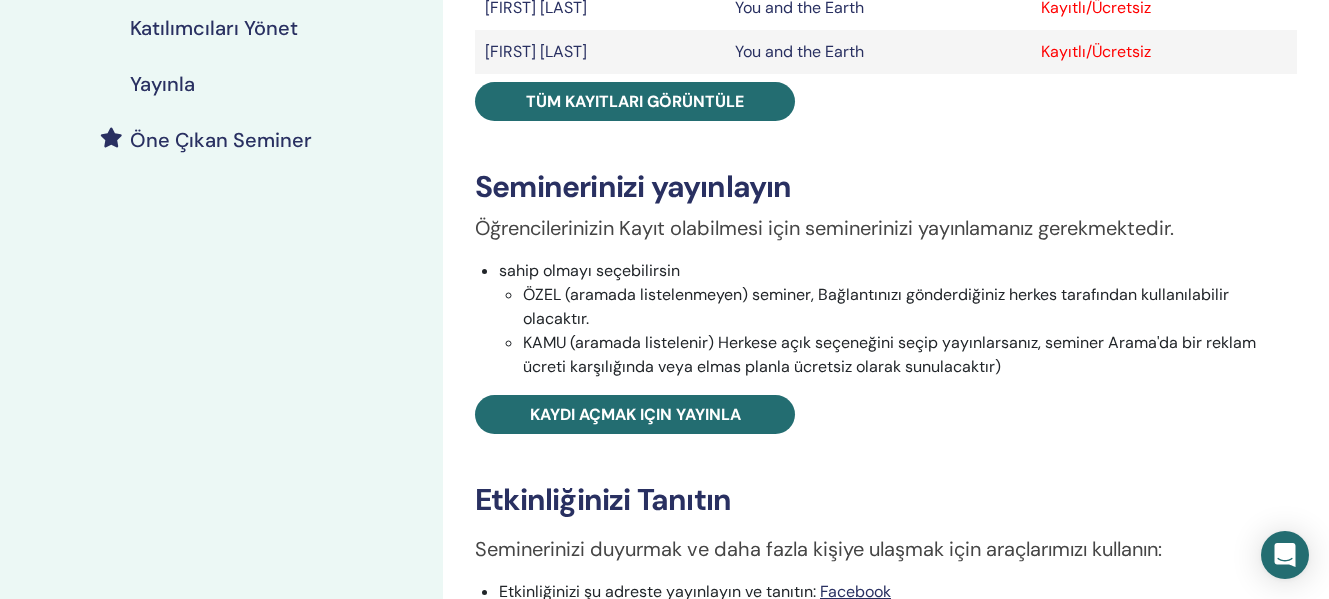 scroll, scrollTop: 476, scrollLeft: 0, axis: vertical 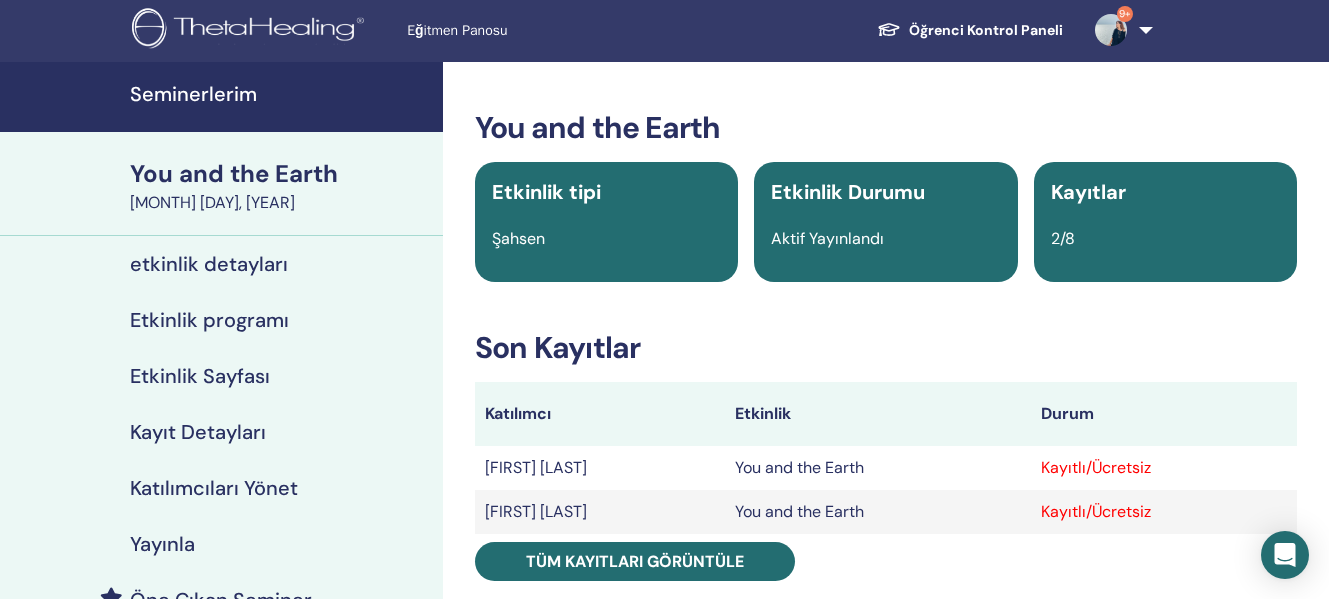 click on "Seminerlerim" at bounding box center [280, 94] 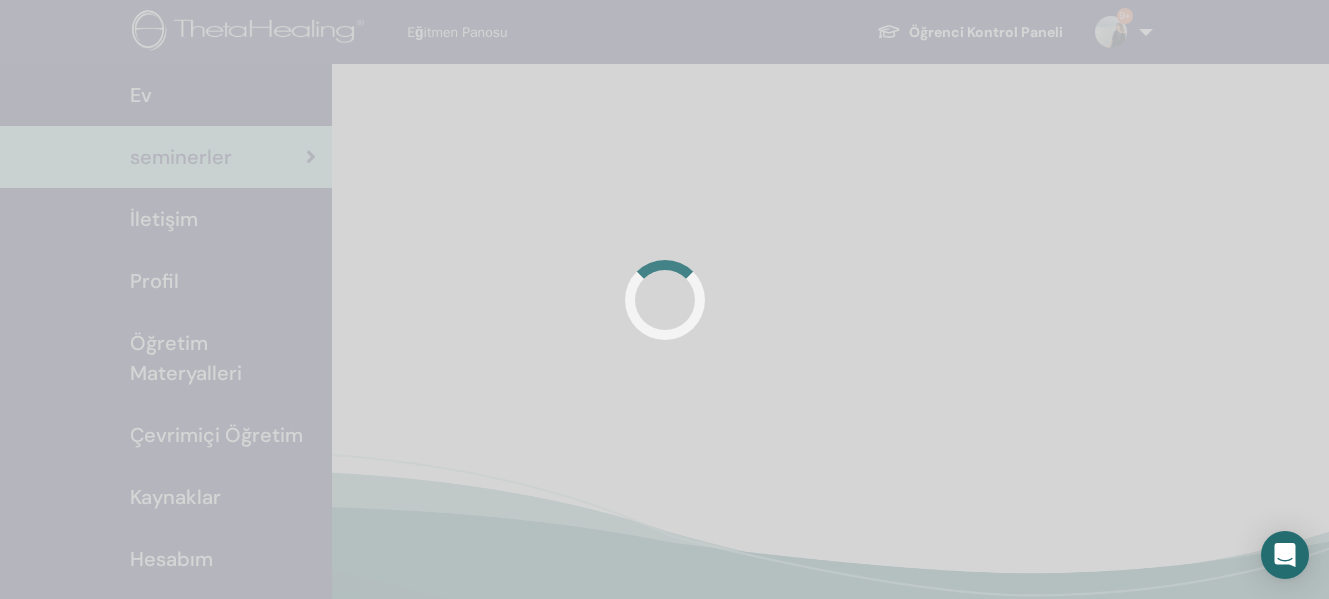 scroll, scrollTop: 0, scrollLeft: 0, axis: both 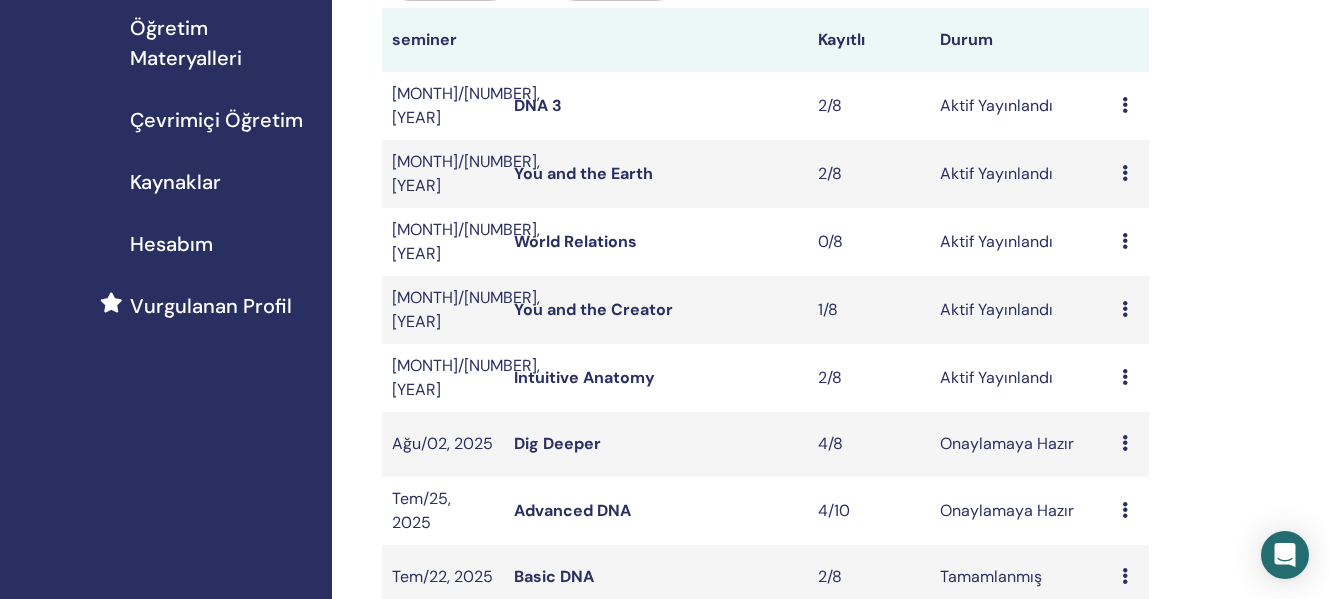 click on "World Relations" at bounding box center (575, 241) 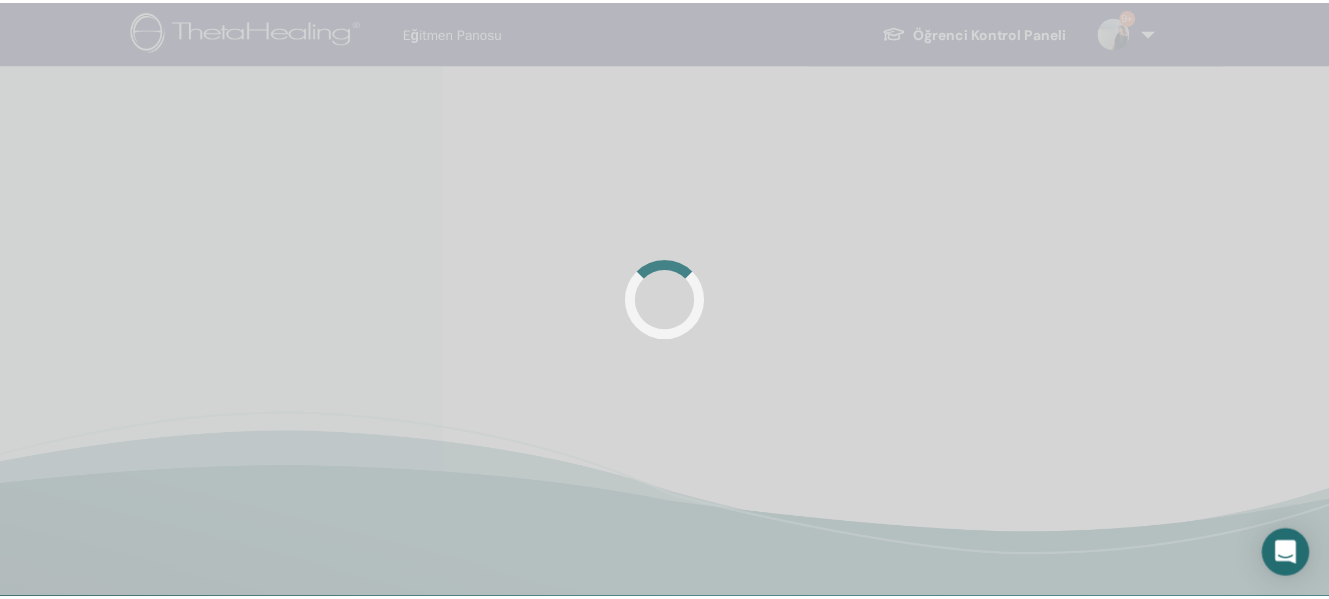 scroll, scrollTop: 0, scrollLeft: 0, axis: both 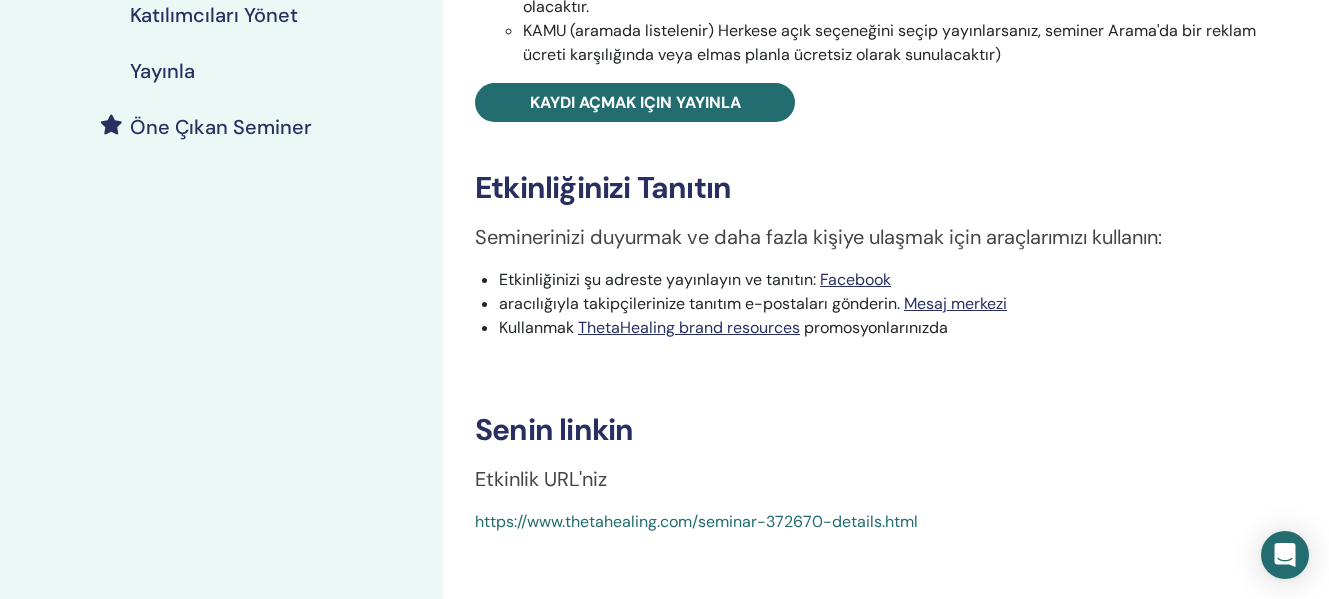 click on "https://www.thetahealing.com/seminar-372670-details.html" at bounding box center [696, 521] 